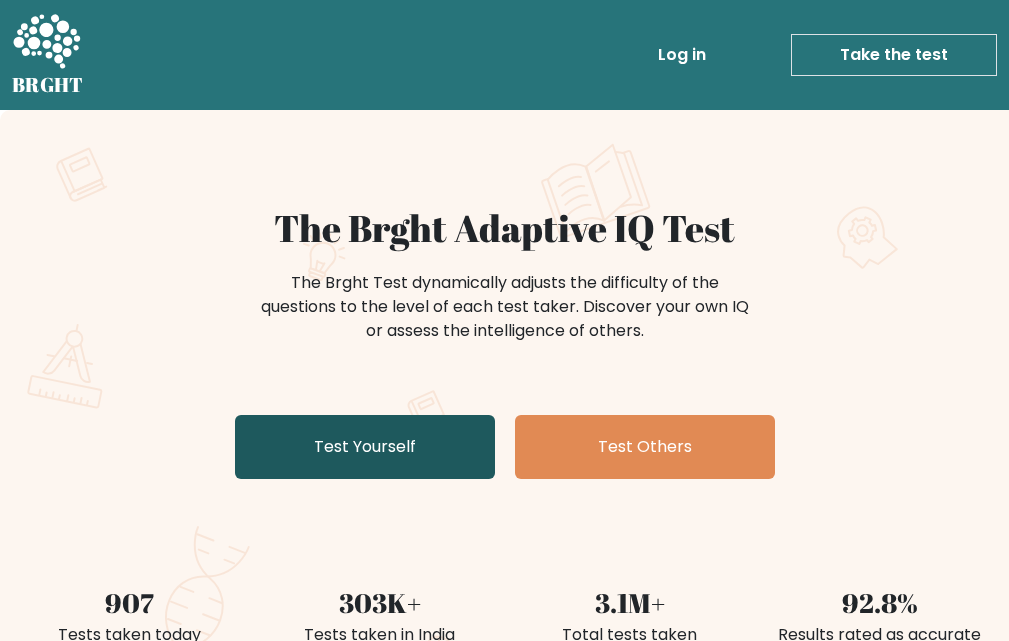 scroll, scrollTop: 0, scrollLeft: 0, axis: both 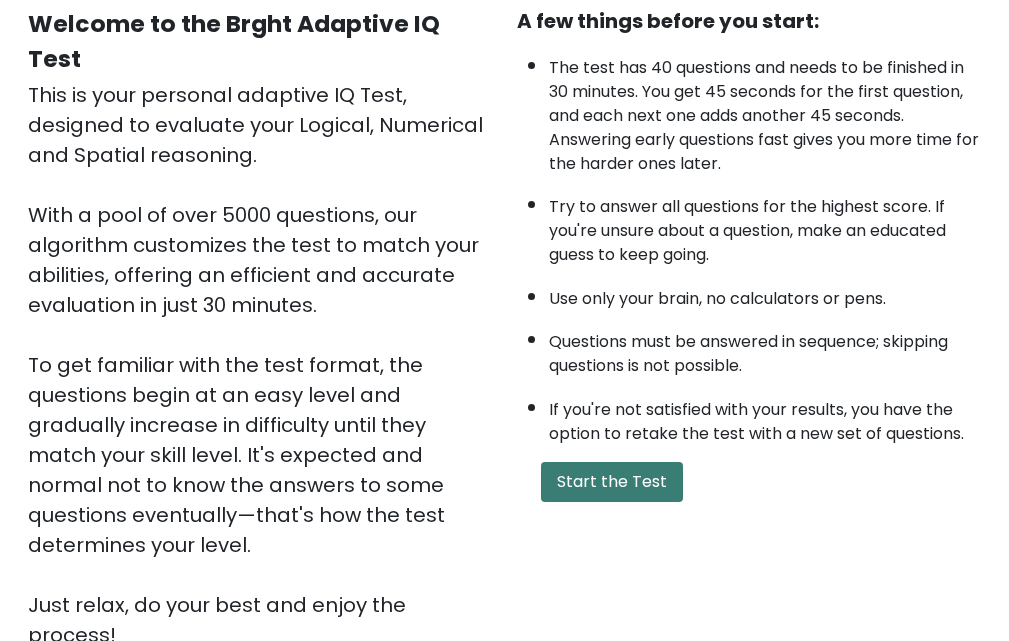click on "Start the Test" at bounding box center [612, 482] 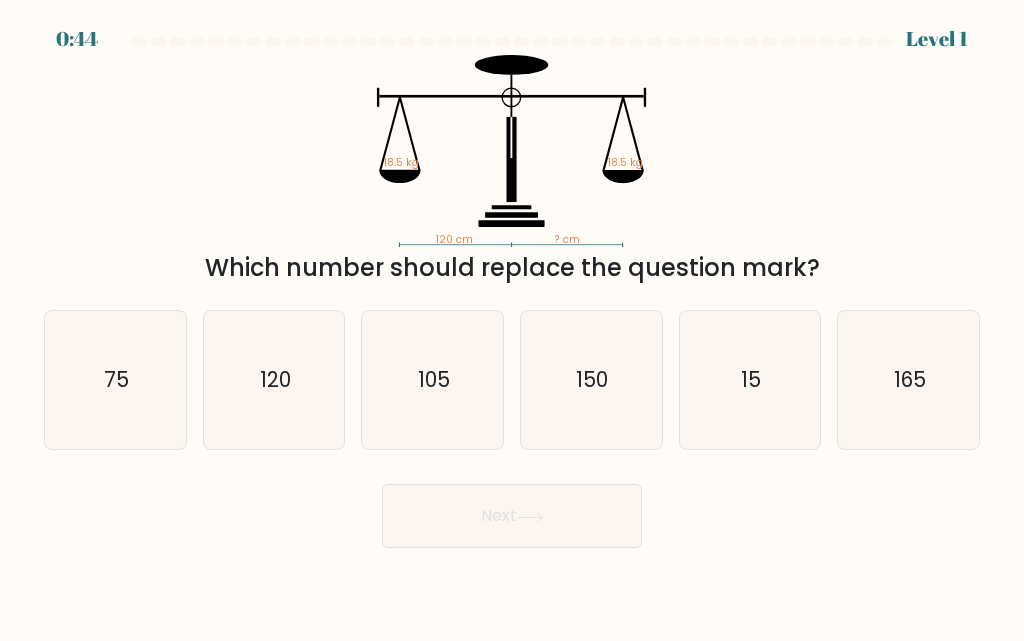 scroll, scrollTop: 0, scrollLeft: 0, axis: both 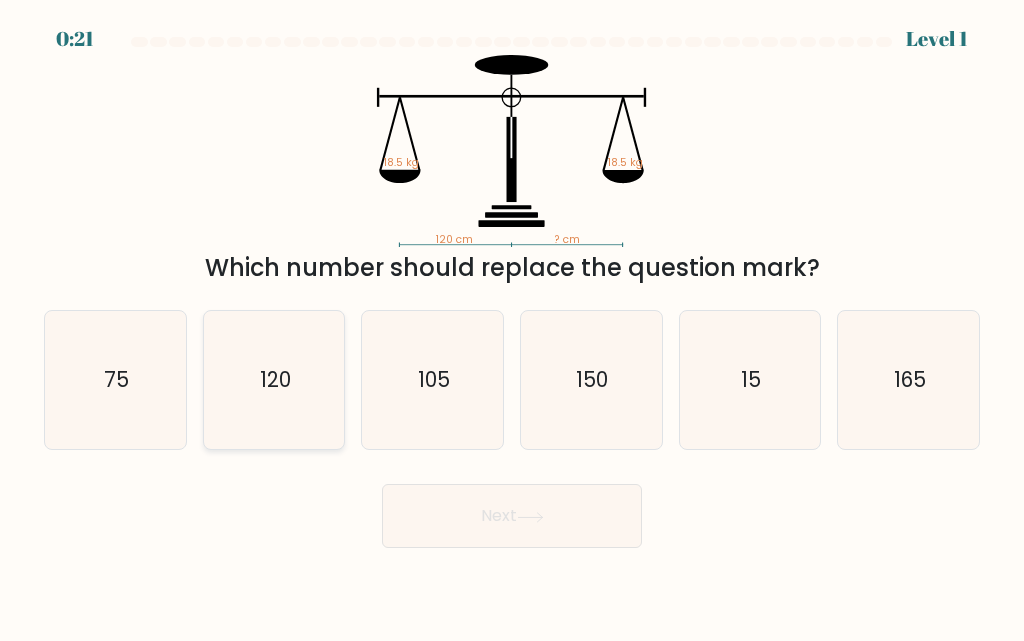 click on "120" 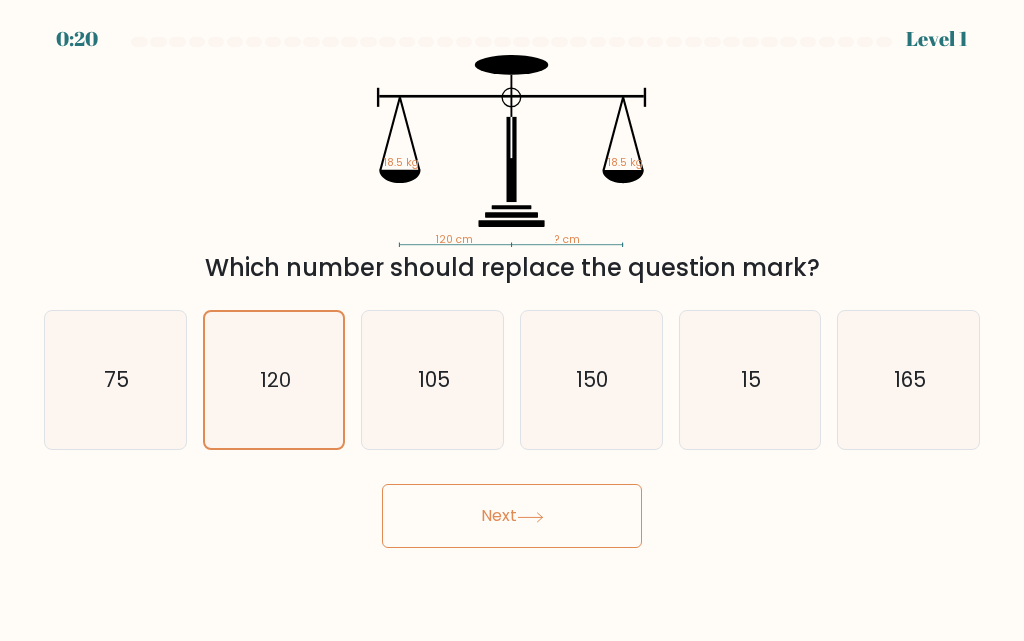 click on "Next" at bounding box center [512, 516] 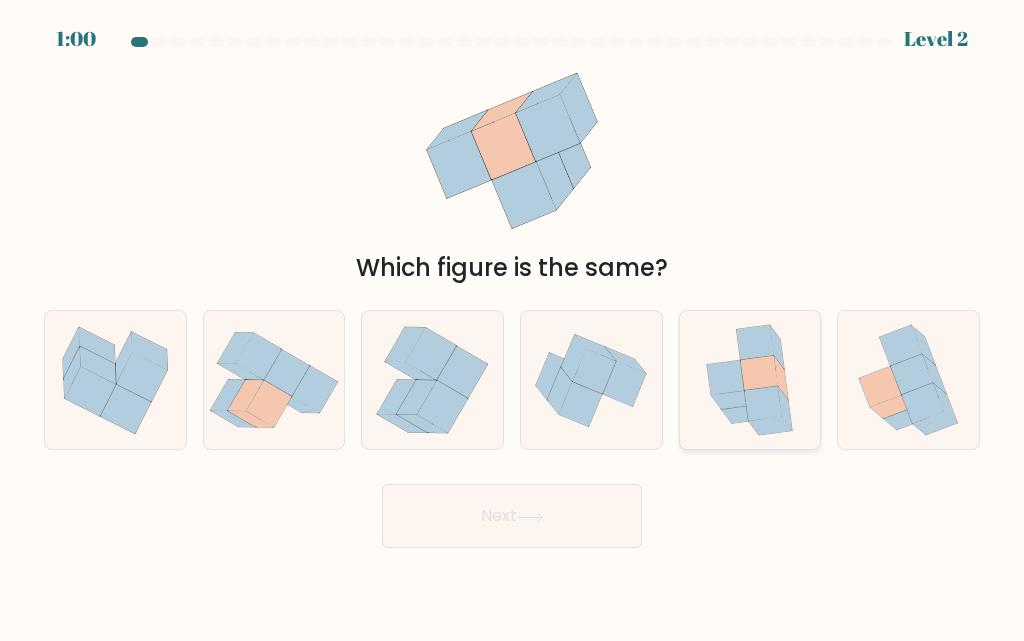 click 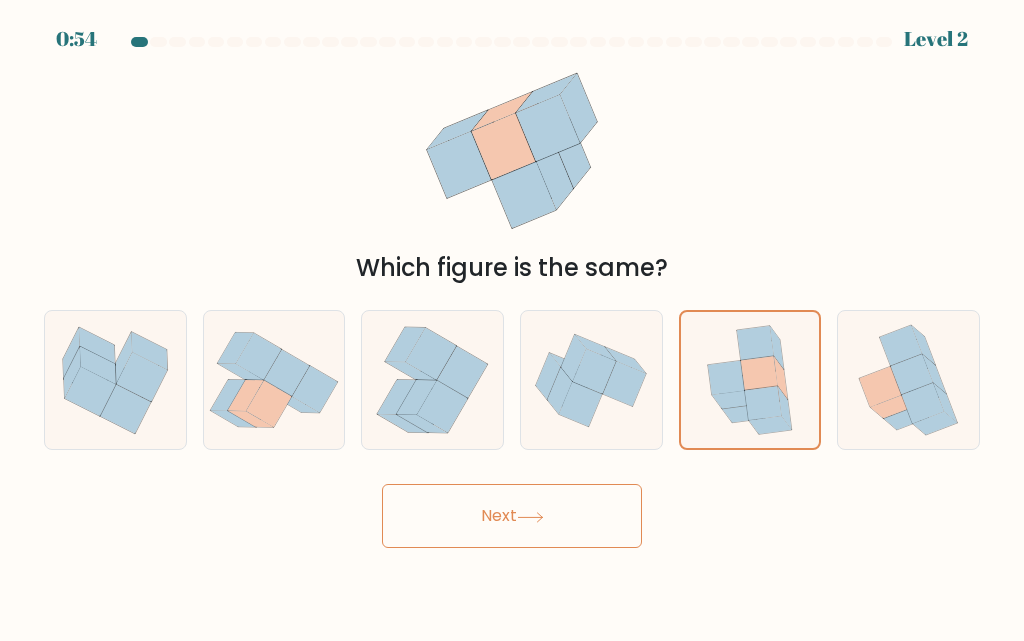 click on "Next" at bounding box center (512, 516) 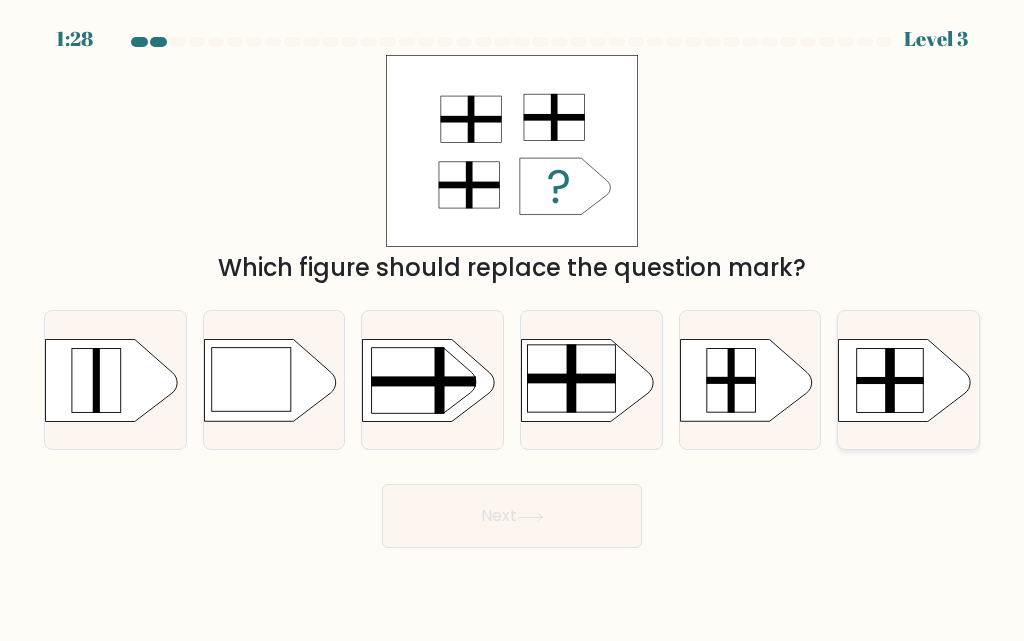 click 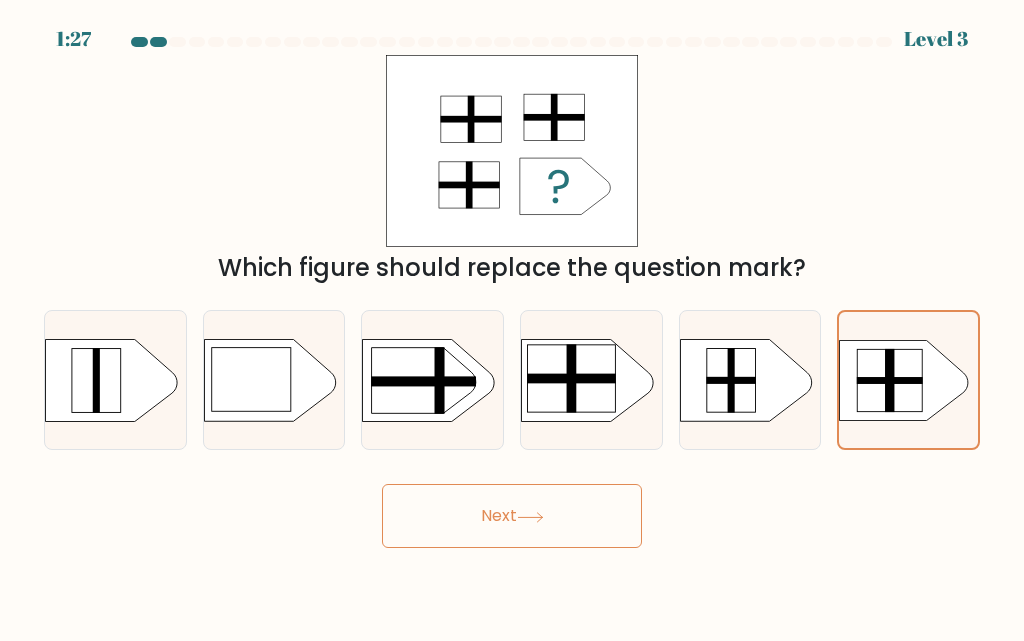 click on "Next" at bounding box center (512, 516) 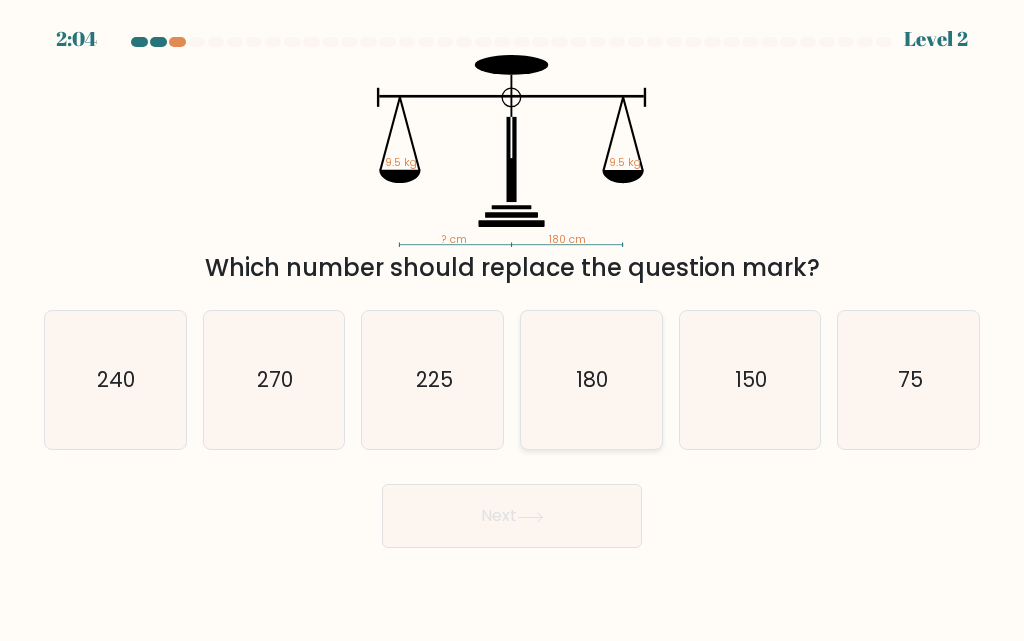 click on "180" 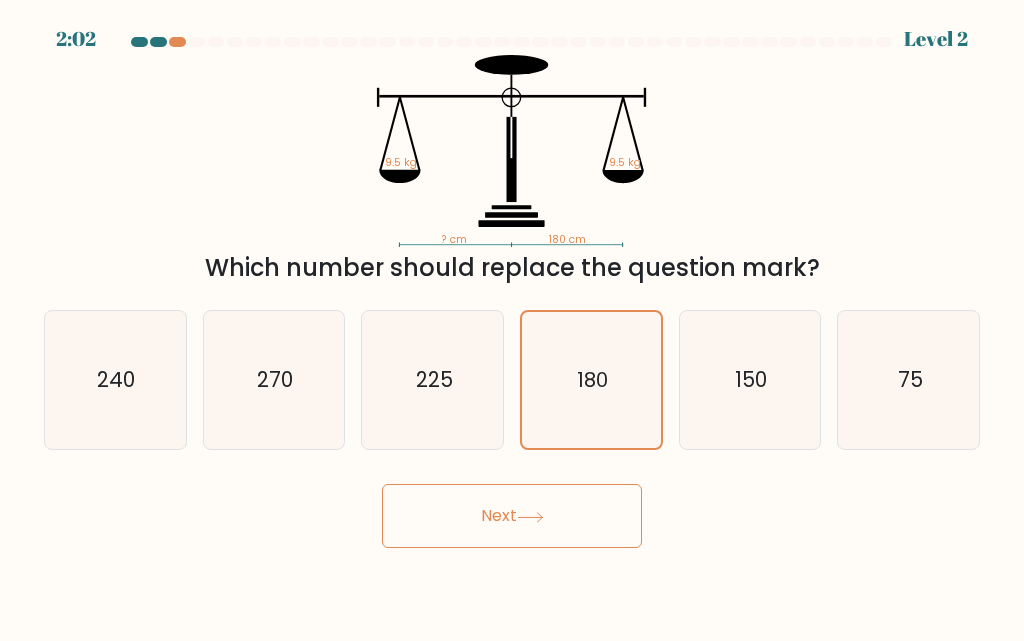 click on "Next" at bounding box center (512, 516) 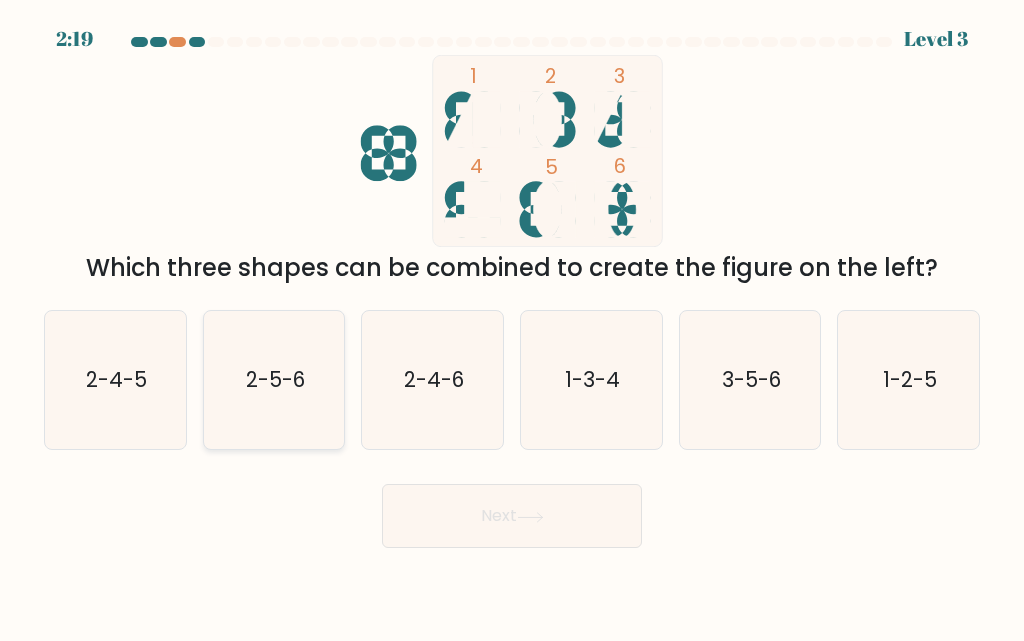 click on "2-5-6" 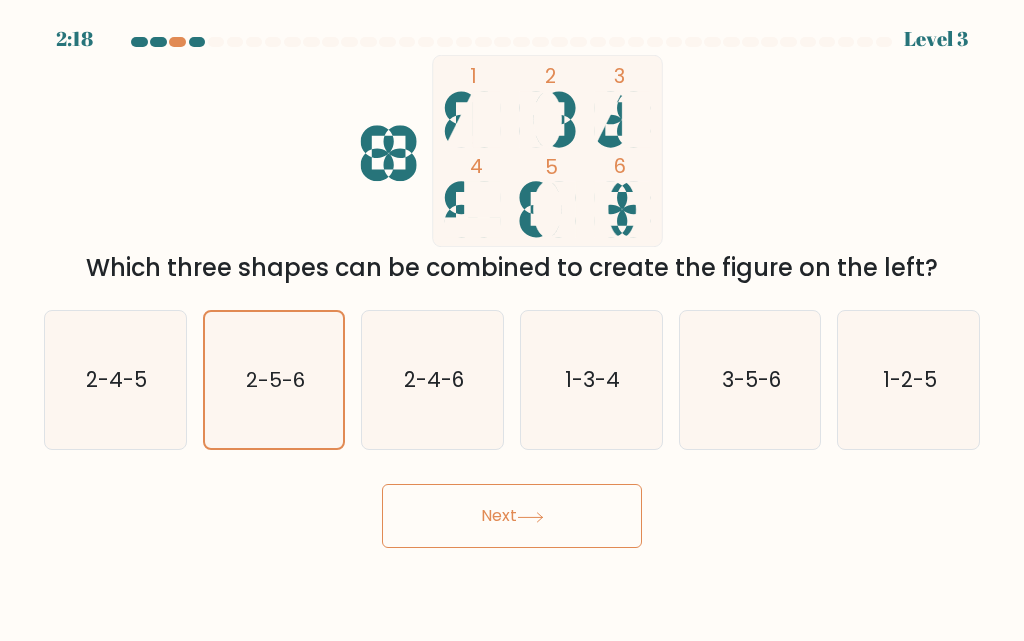 click on "Next" at bounding box center (512, 516) 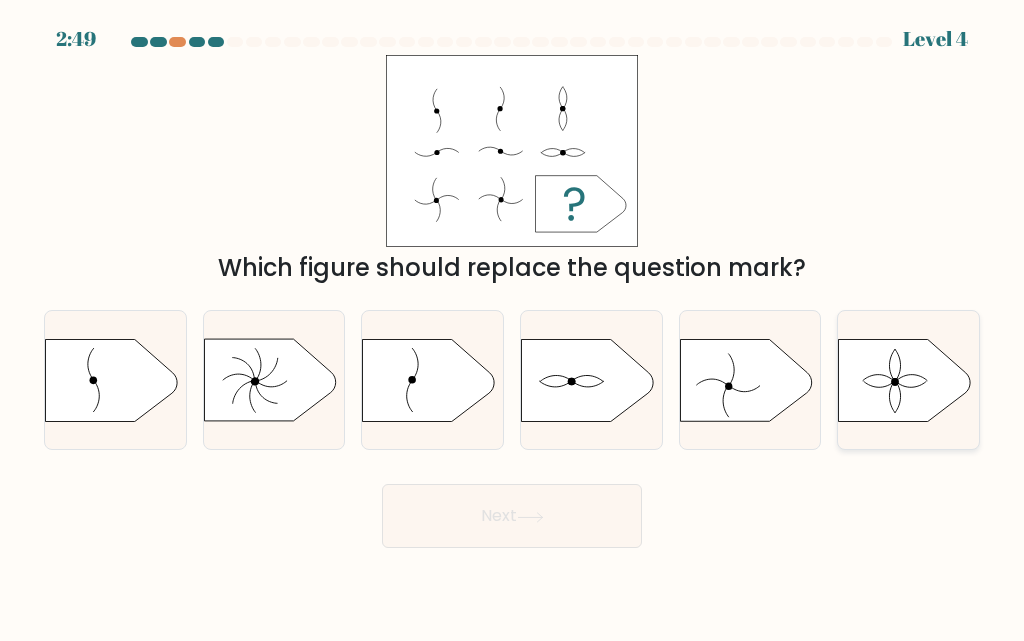 click 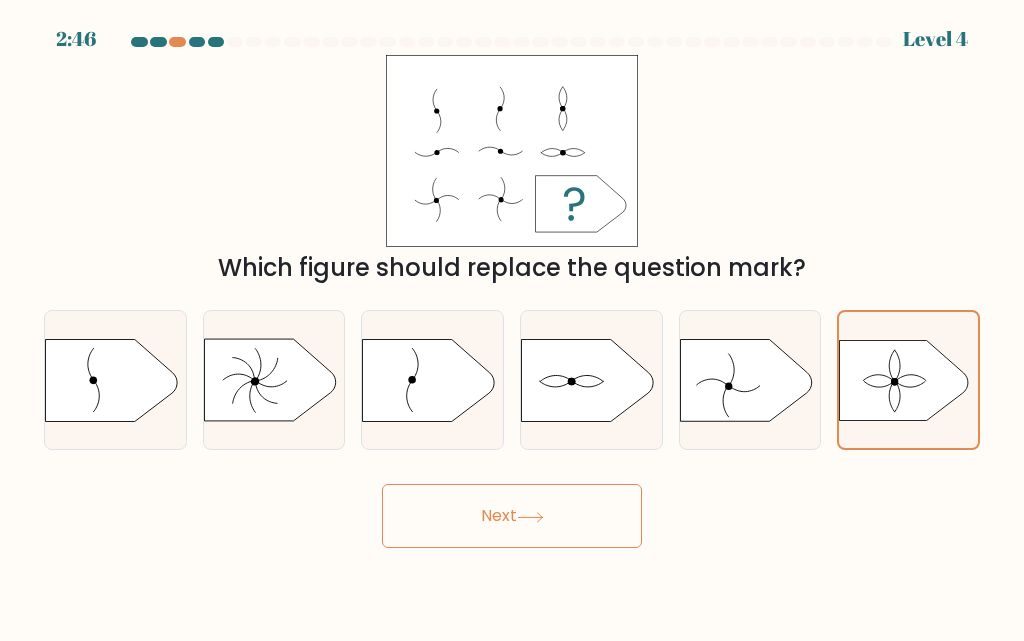 click on "Next" at bounding box center (512, 516) 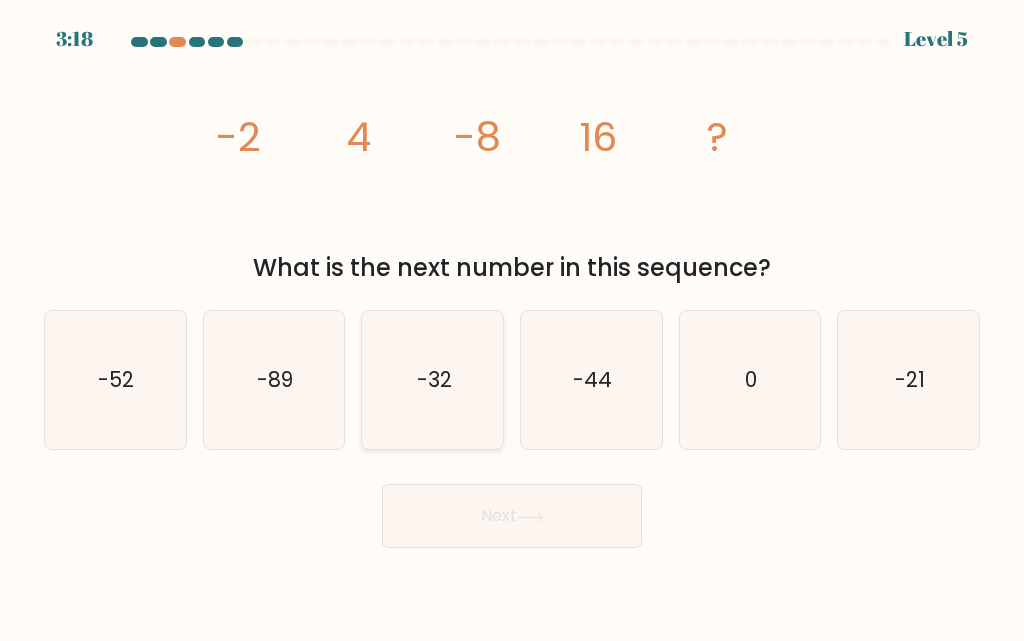 click on "-32" 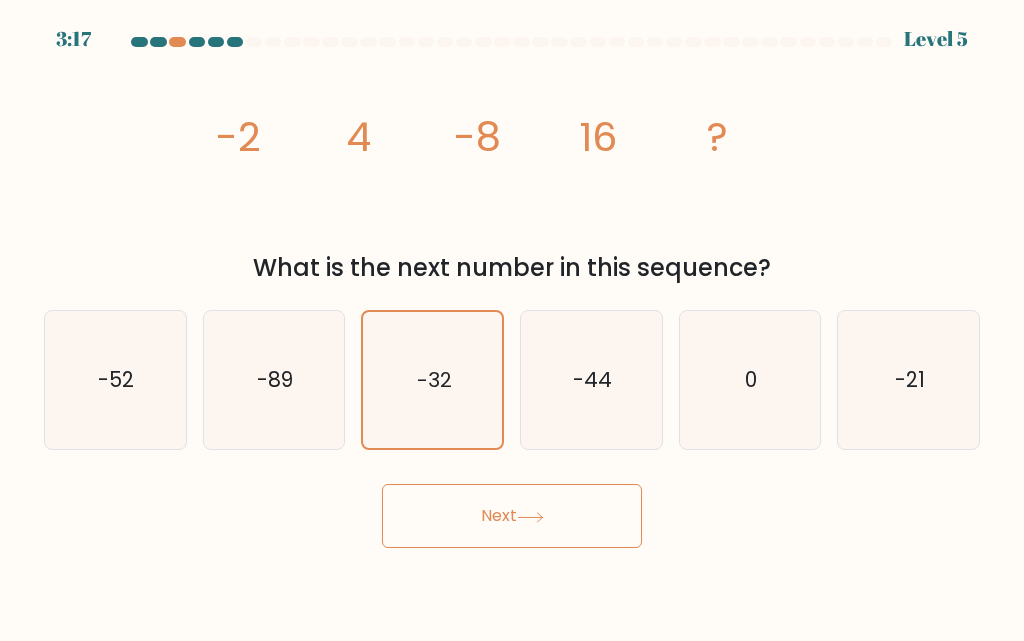 click on "Next" at bounding box center [512, 516] 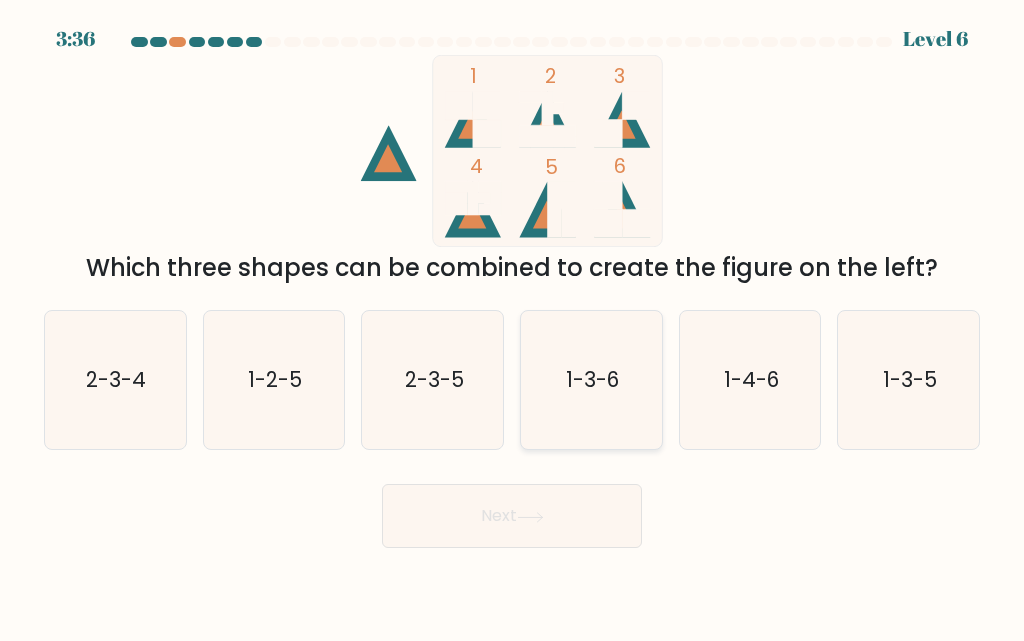 click on "1-3-6" 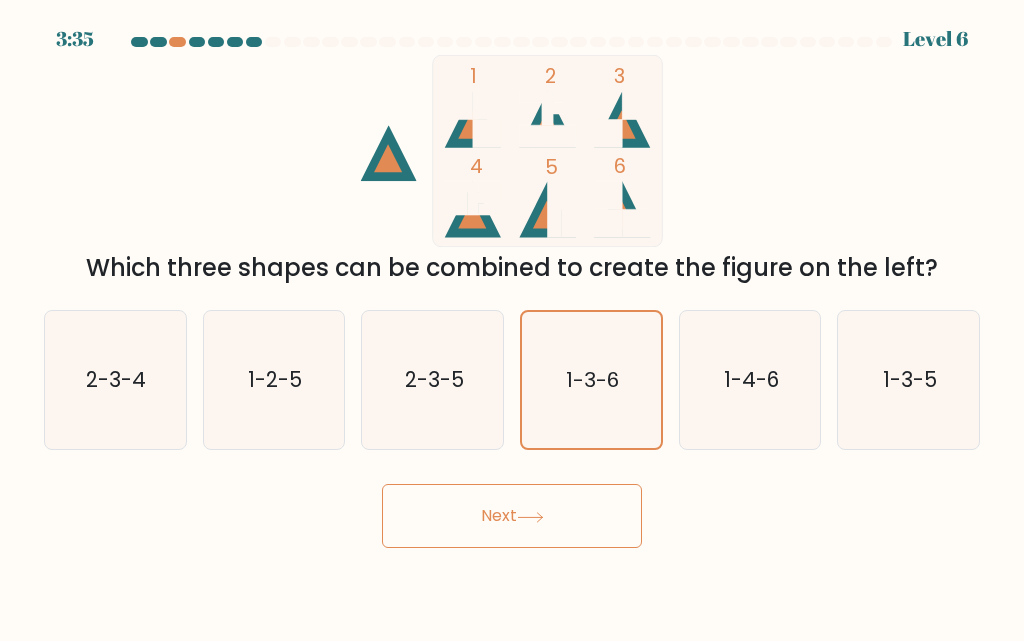 click on "Next" at bounding box center [512, 516] 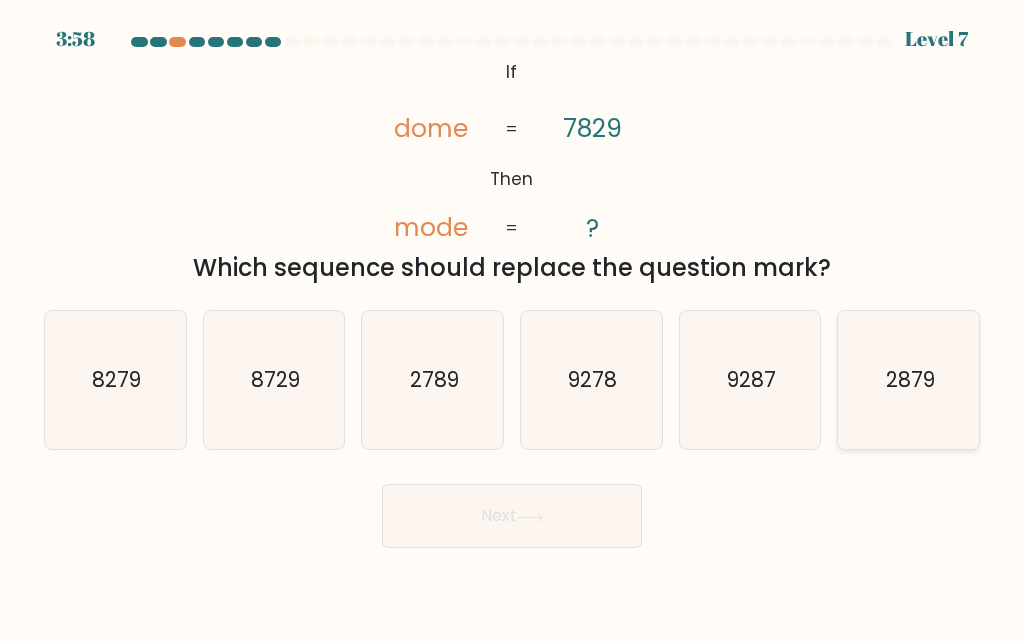 click on "2879" 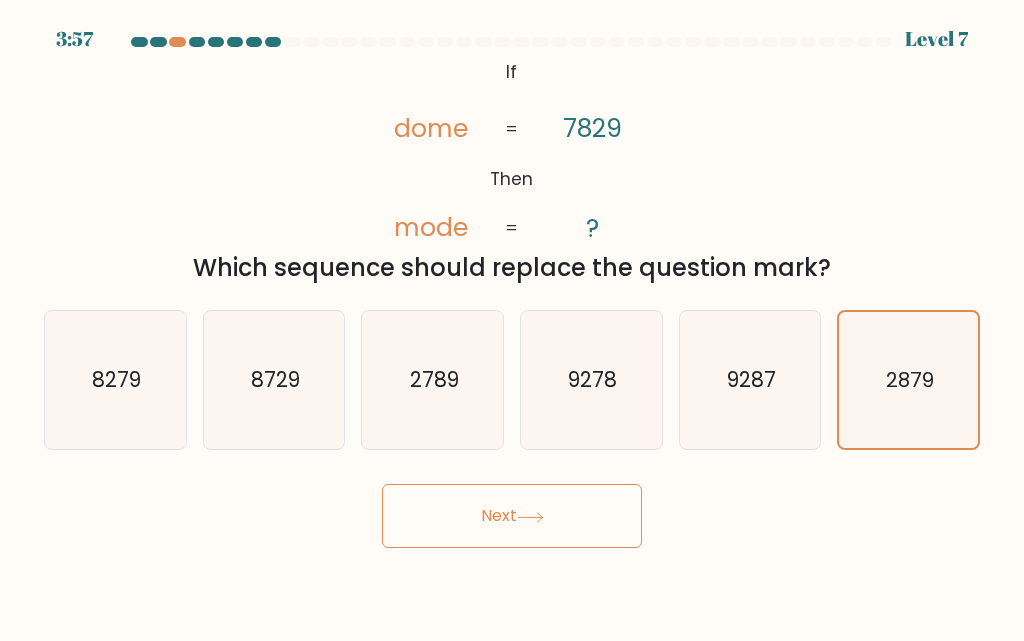 click on "Next" at bounding box center (512, 516) 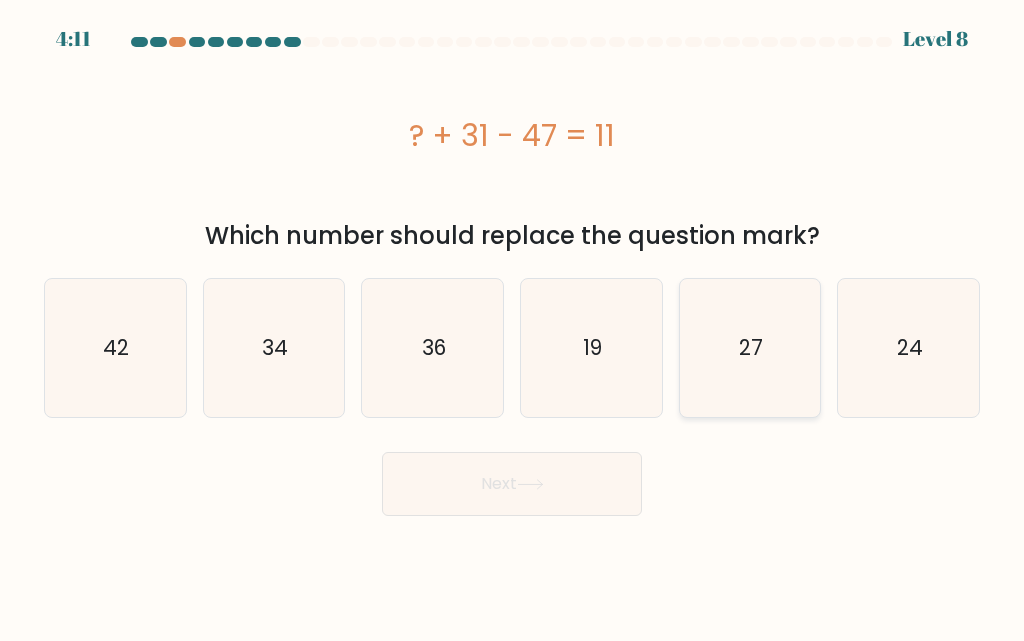 drag, startPoint x: 773, startPoint y: 359, endPoint x: 725, endPoint y: 373, distance: 50 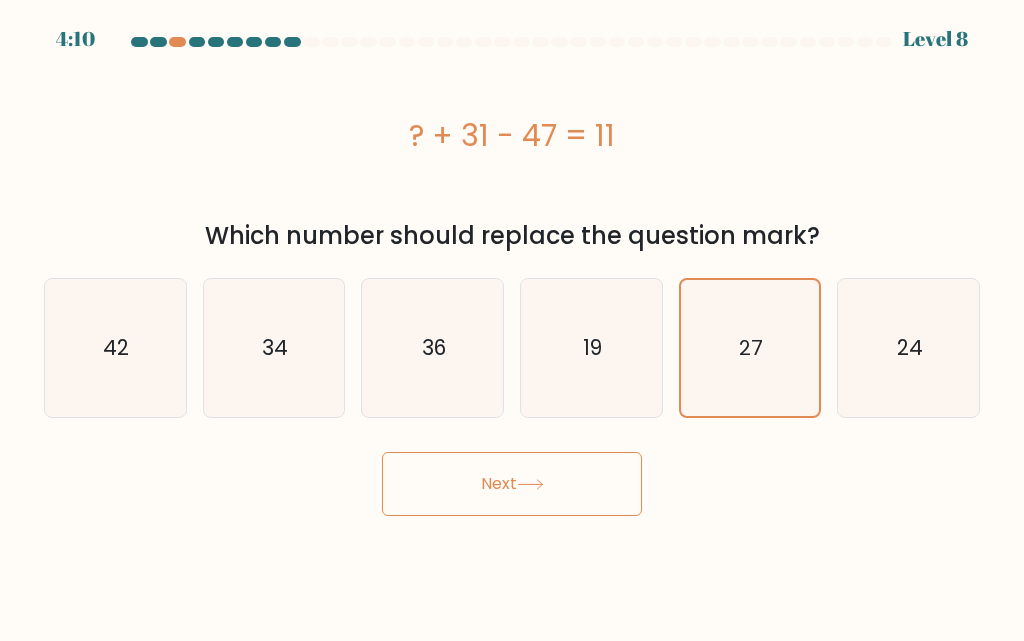 click on "Next" at bounding box center (512, 484) 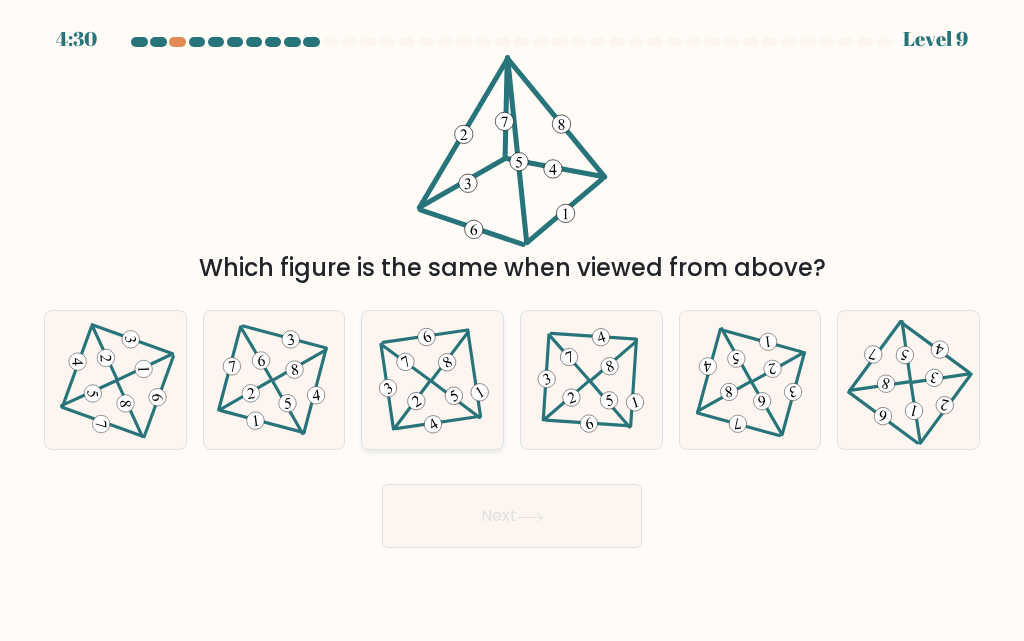 click 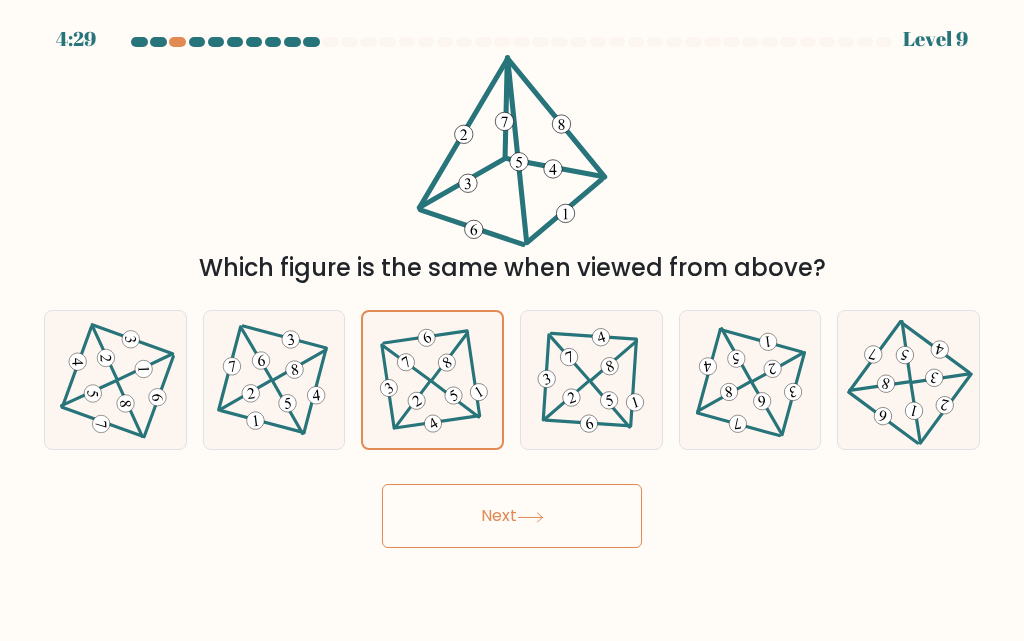 click on "Next" at bounding box center [512, 516] 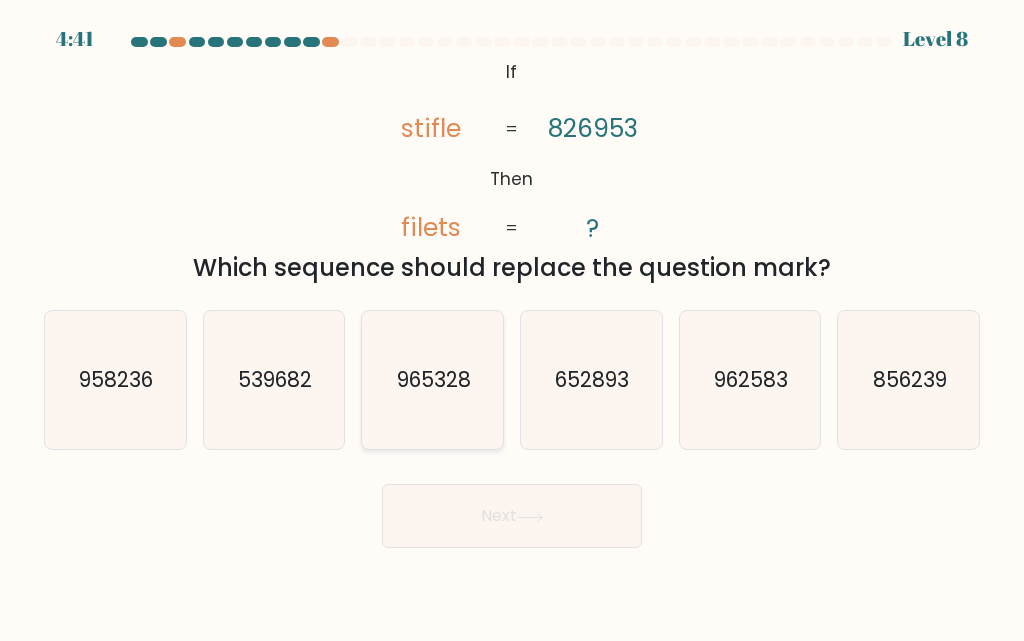 click on "965328" 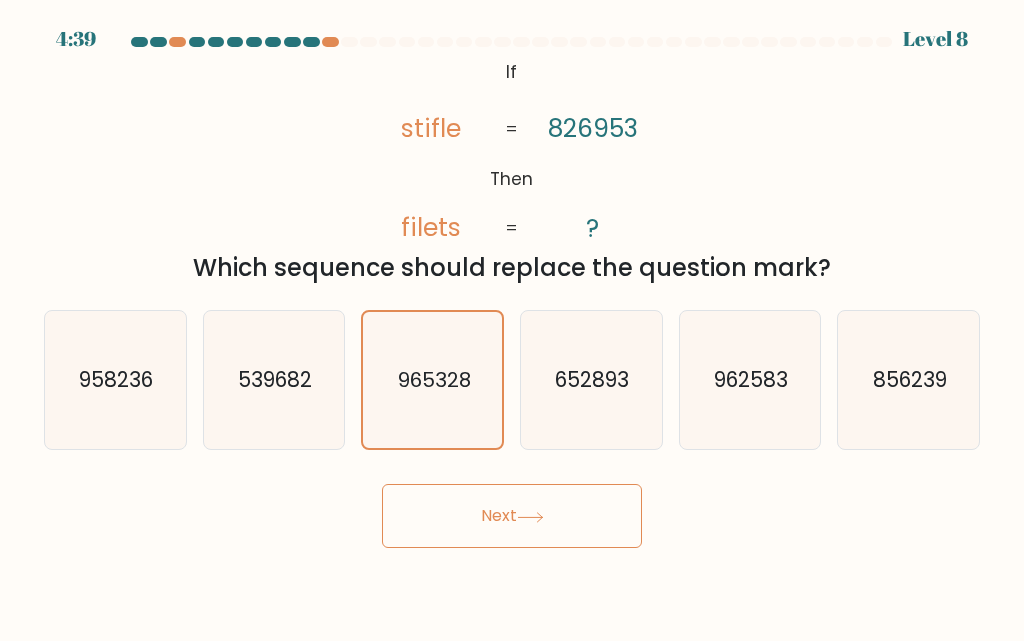 click on "Next" at bounding box center (512, 516) 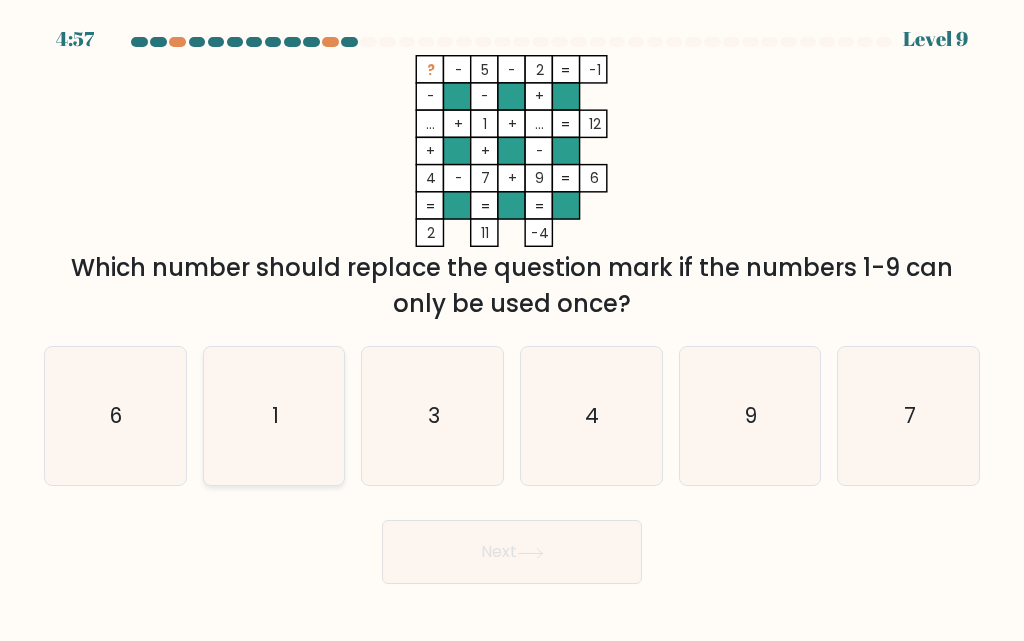 click on "1" 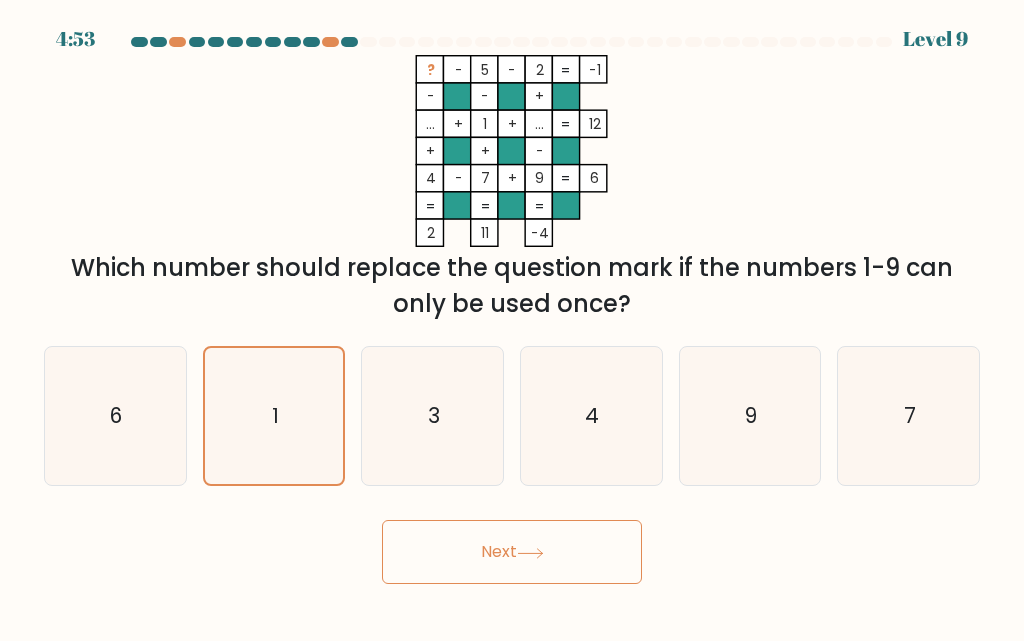 click 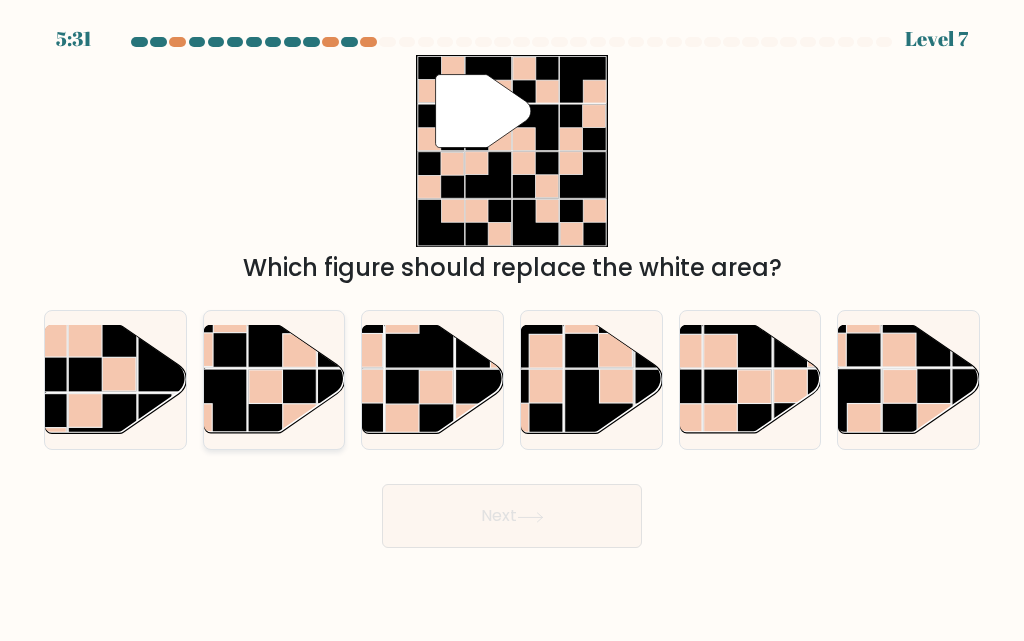 click 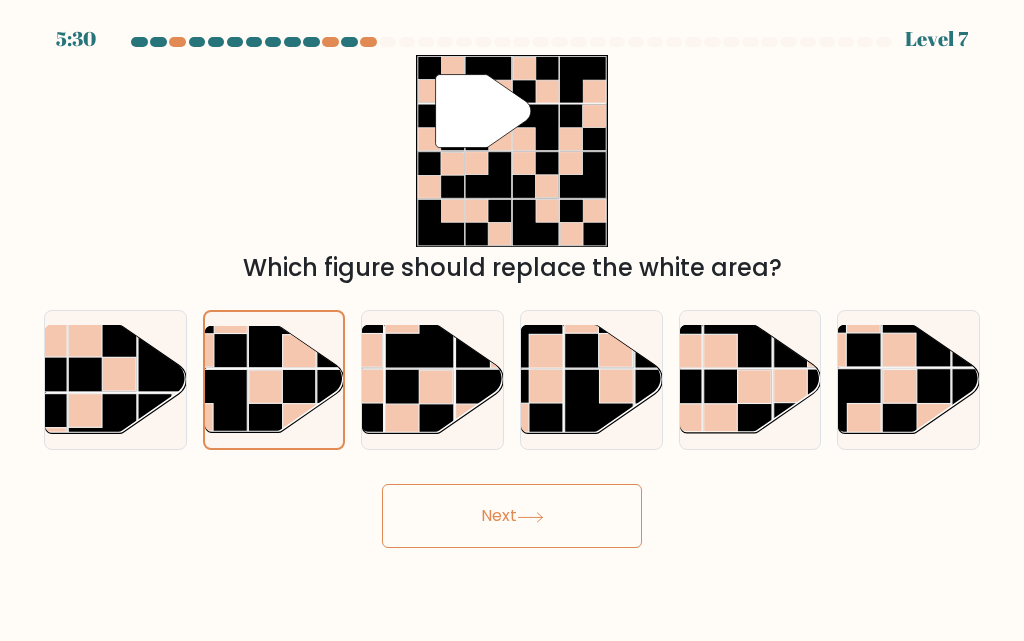 click on "Next" at bounding box center [512, 516] 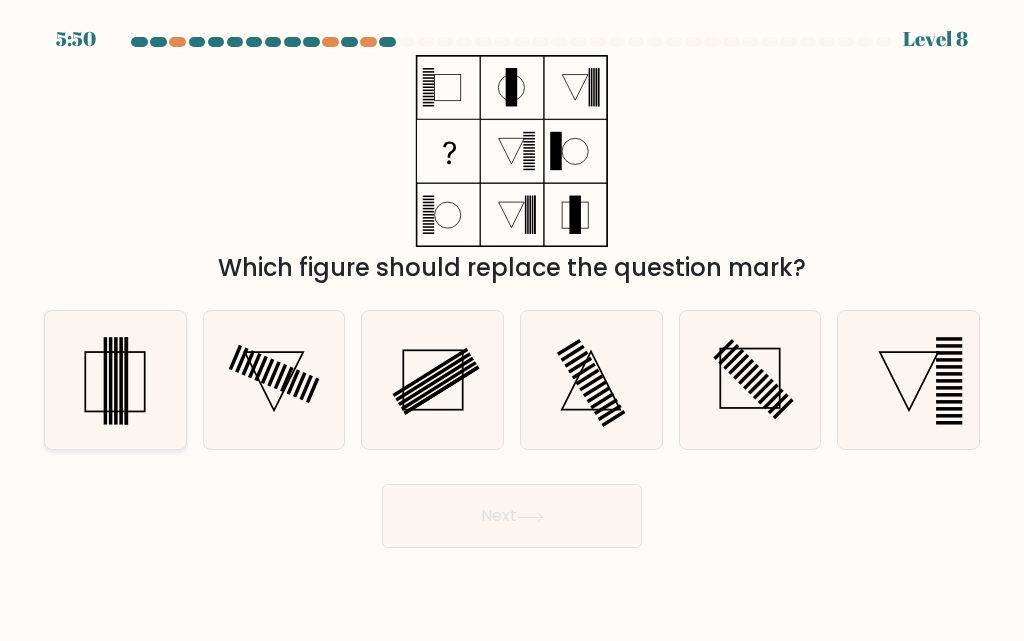 click 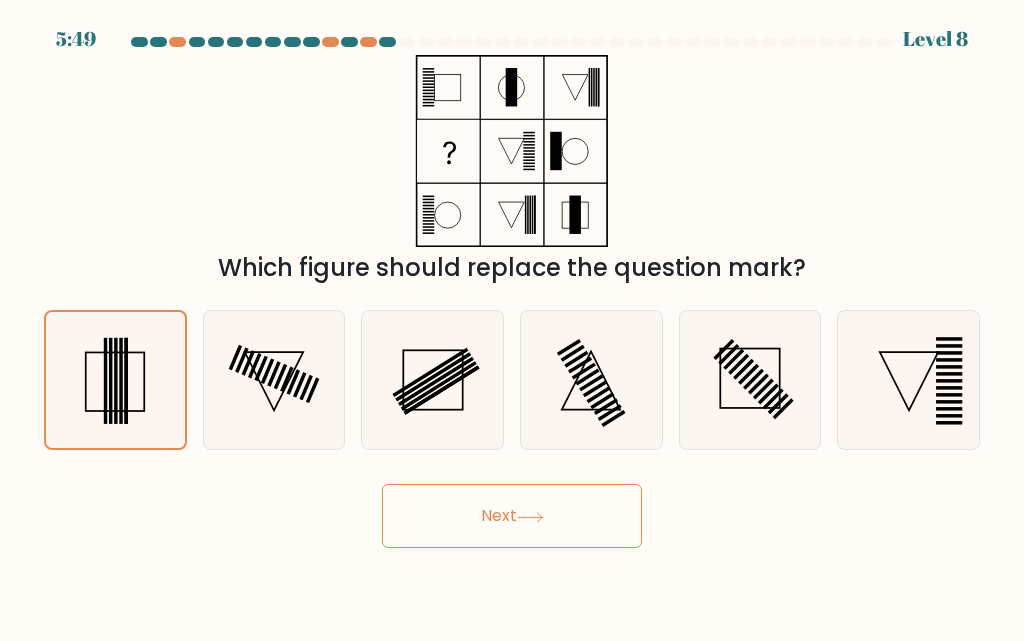 click on "Next" at bounding box center [512, 516] 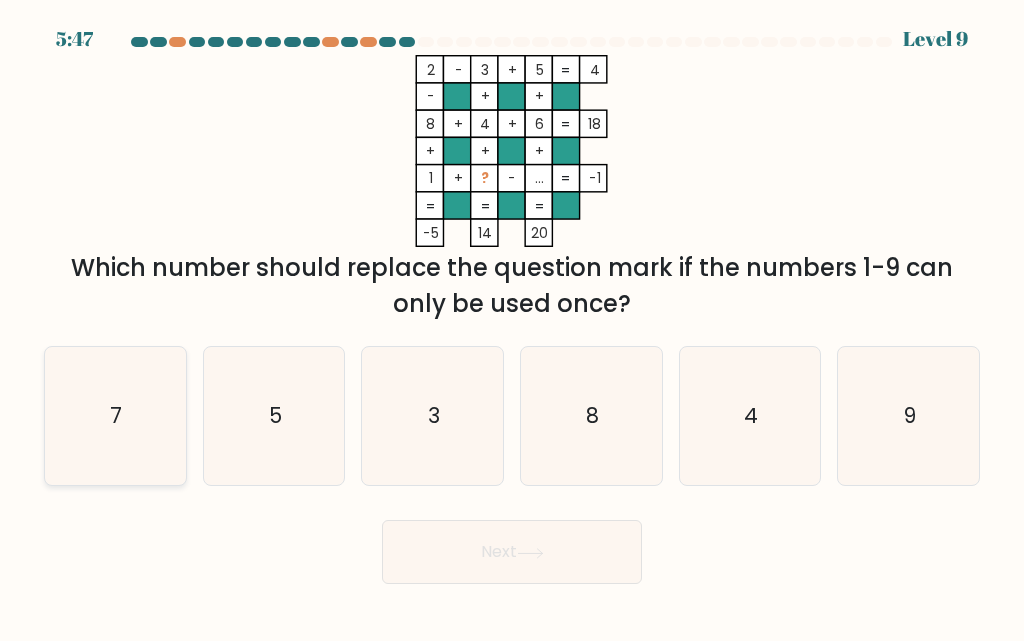 click on "7" 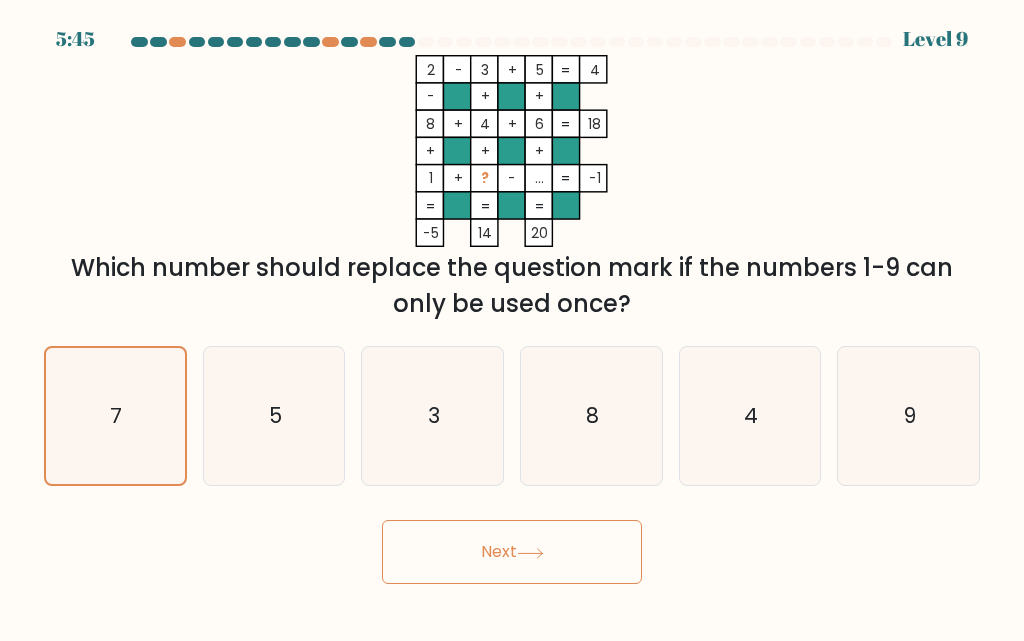 click on "Next" at bounding box center (512, 552) 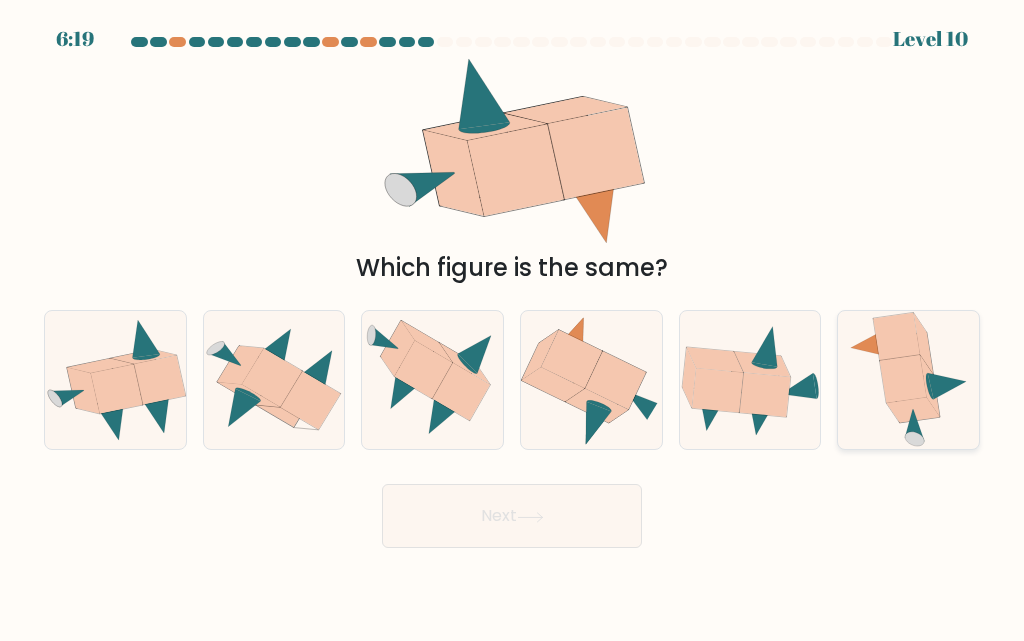 click 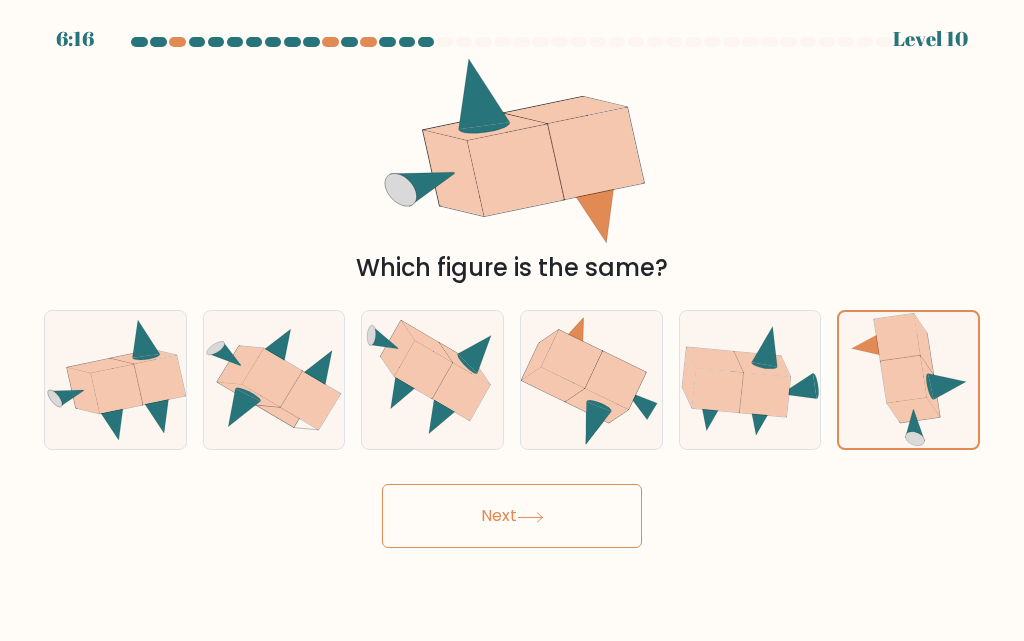 click on "Next" at bounding box center (512, 516) 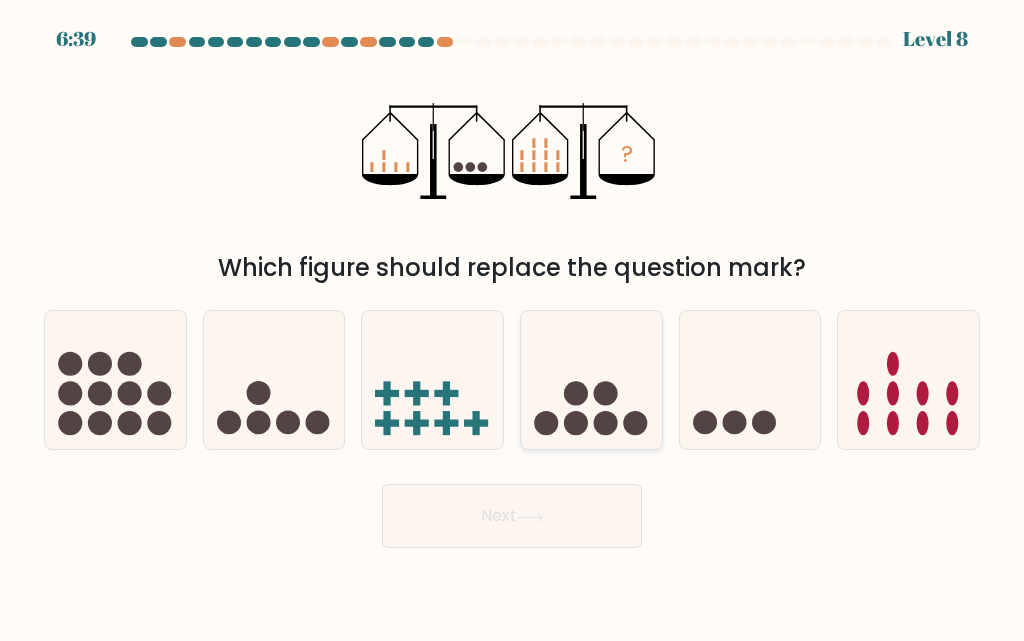 click 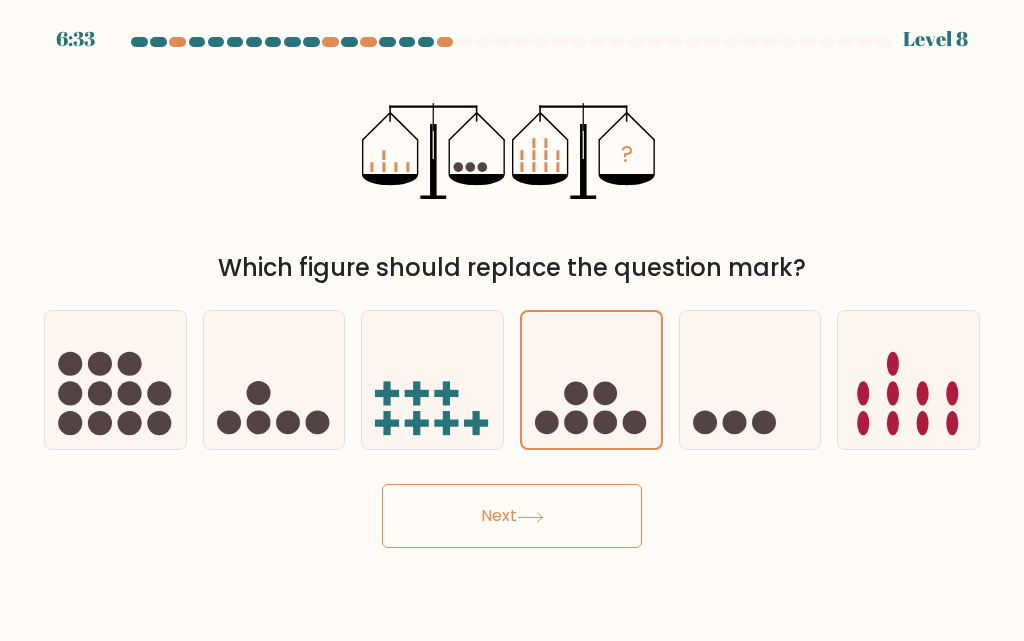 click 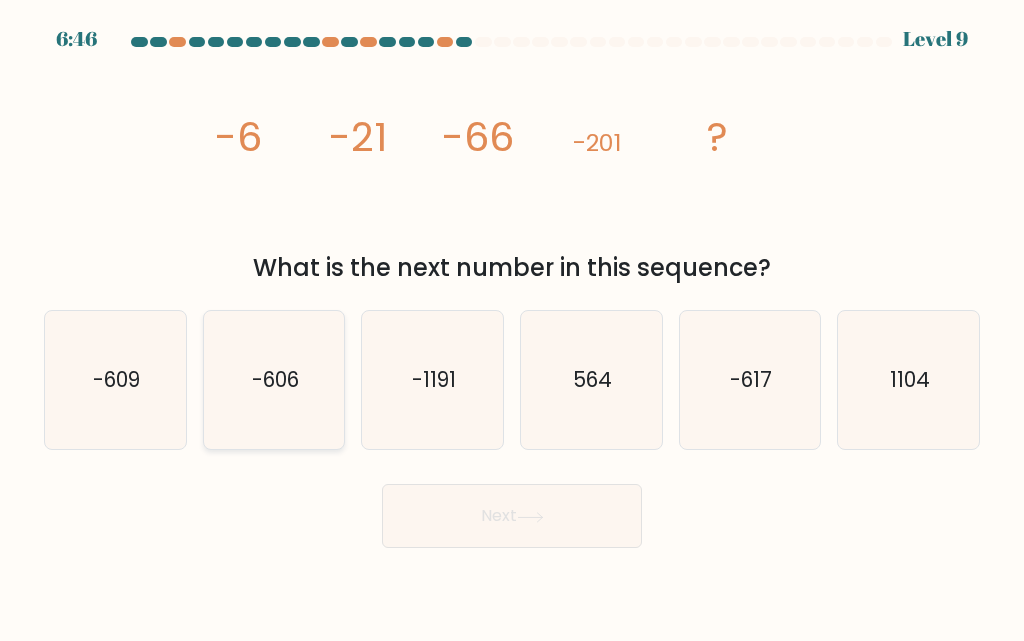 click on "-606" 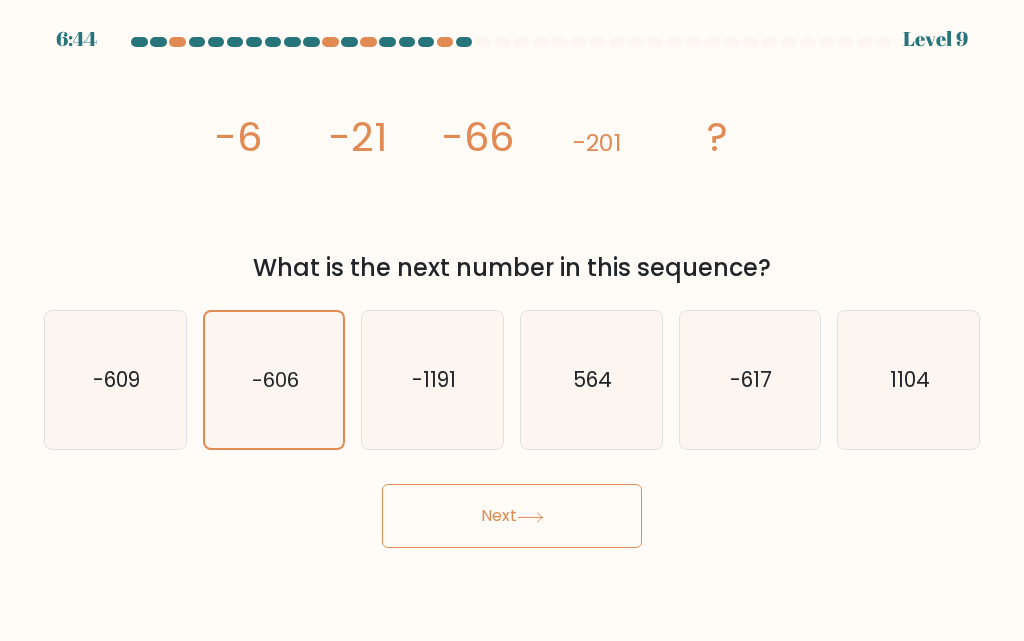 click on "Next" at bounding box center [512, 516] 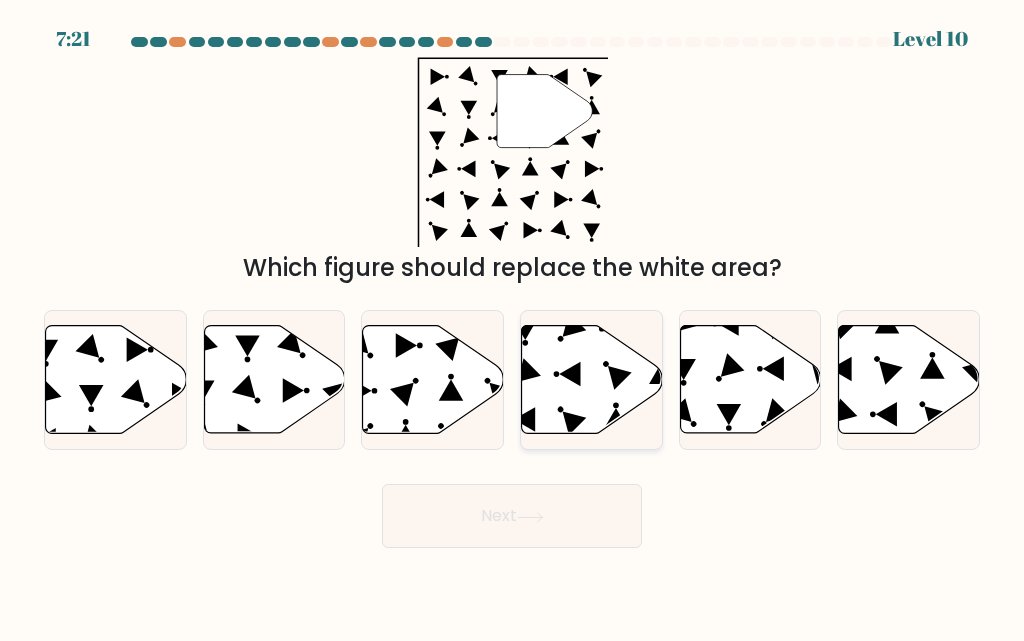 click 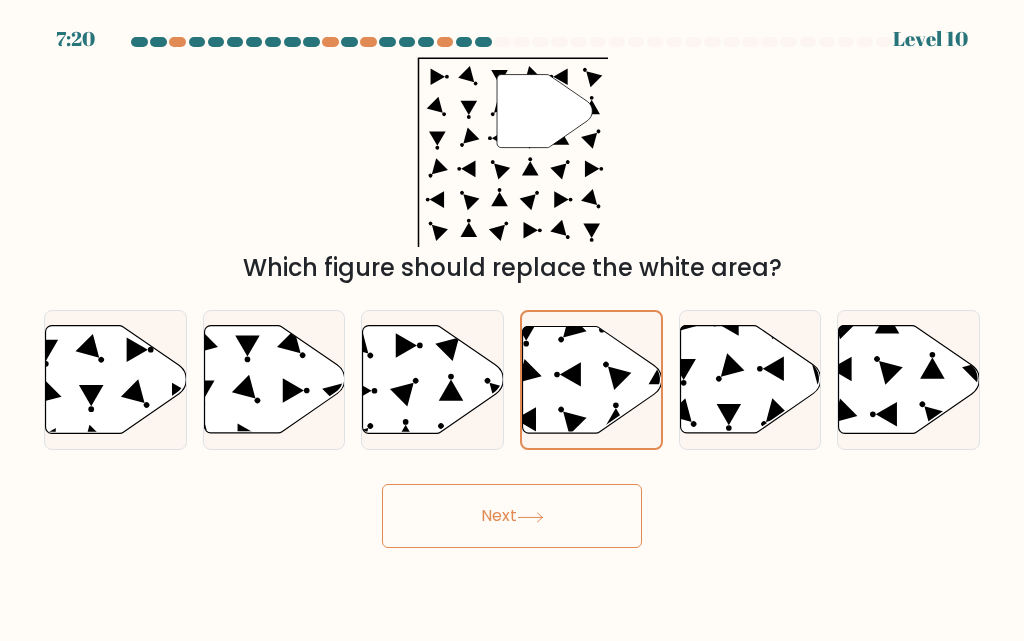 click on "Next" at bounding box center [512, 516] 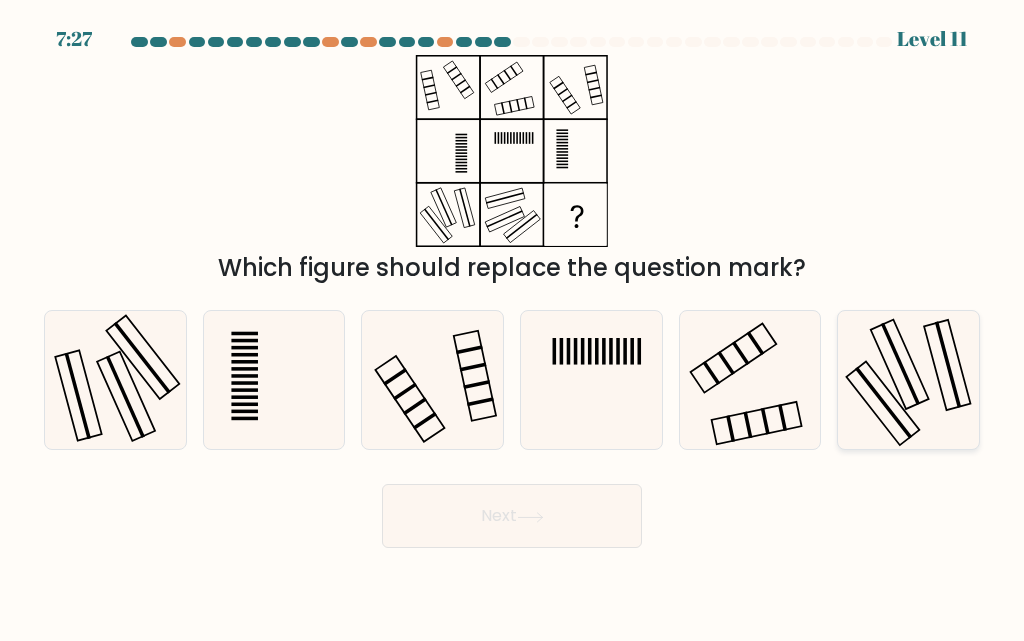 click 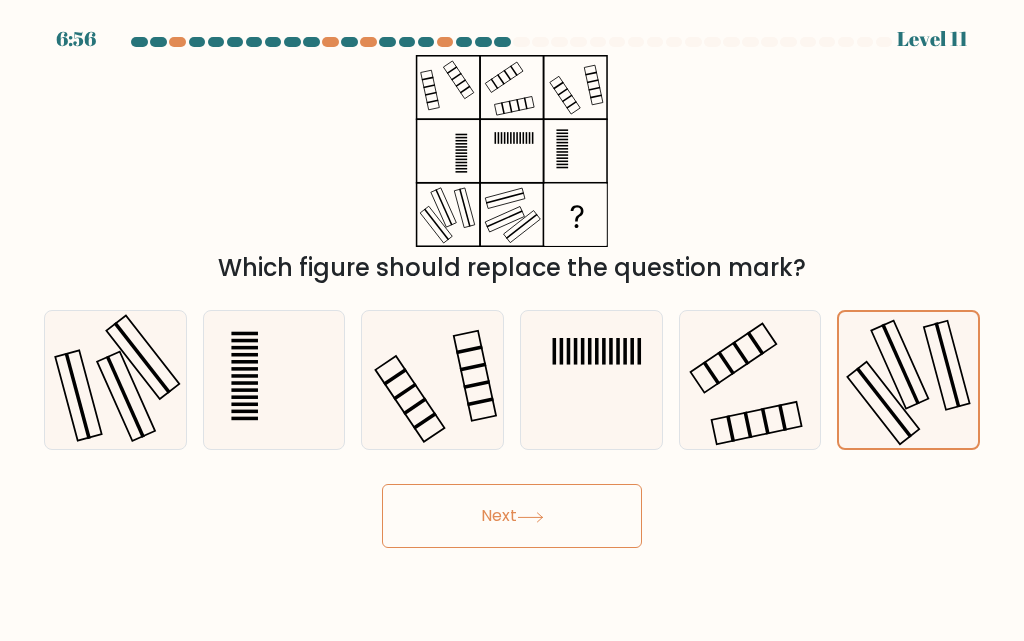 click on "Next" at bounding box center [512, 516] 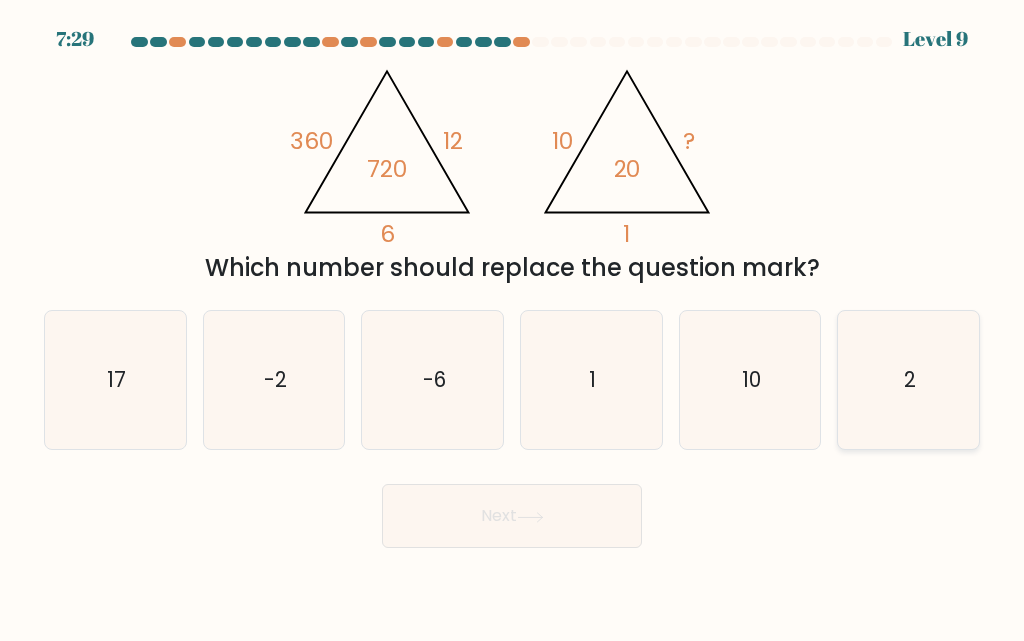click on "2" 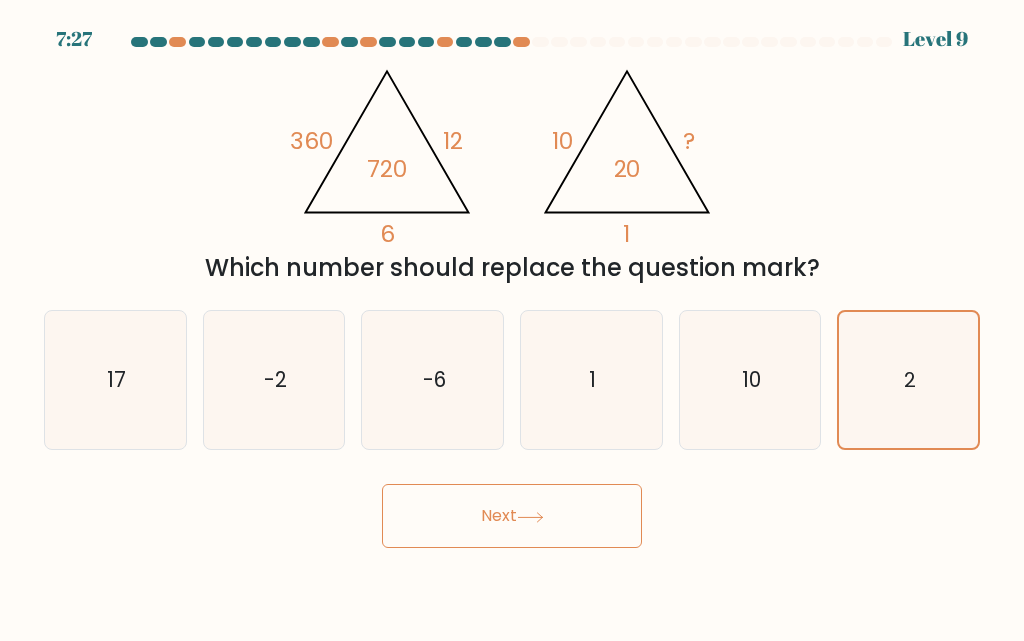 click on "Next" at bounding box center (512, 516) 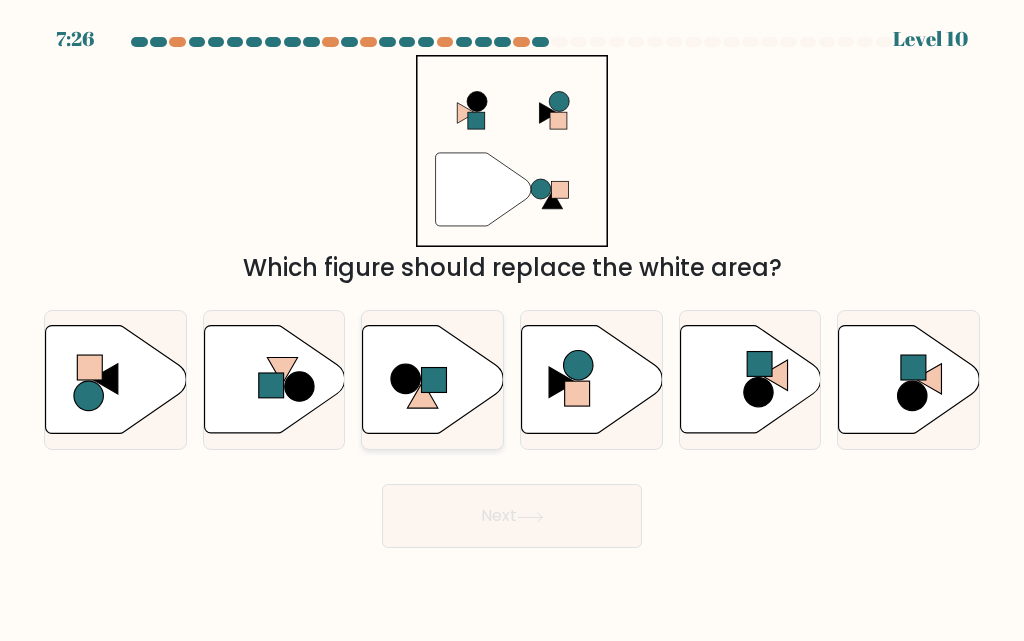 click 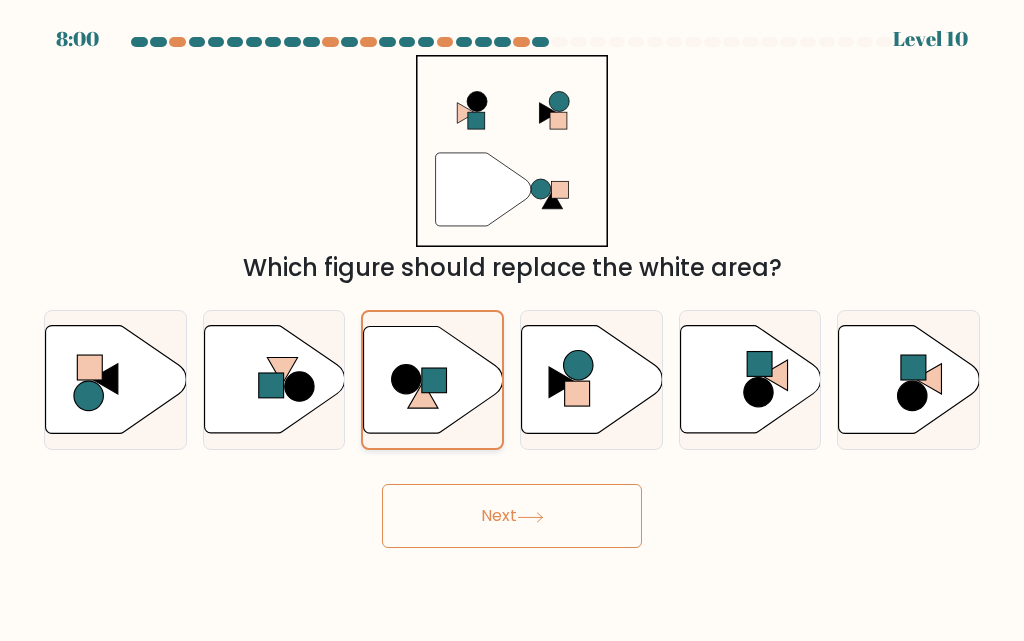 click 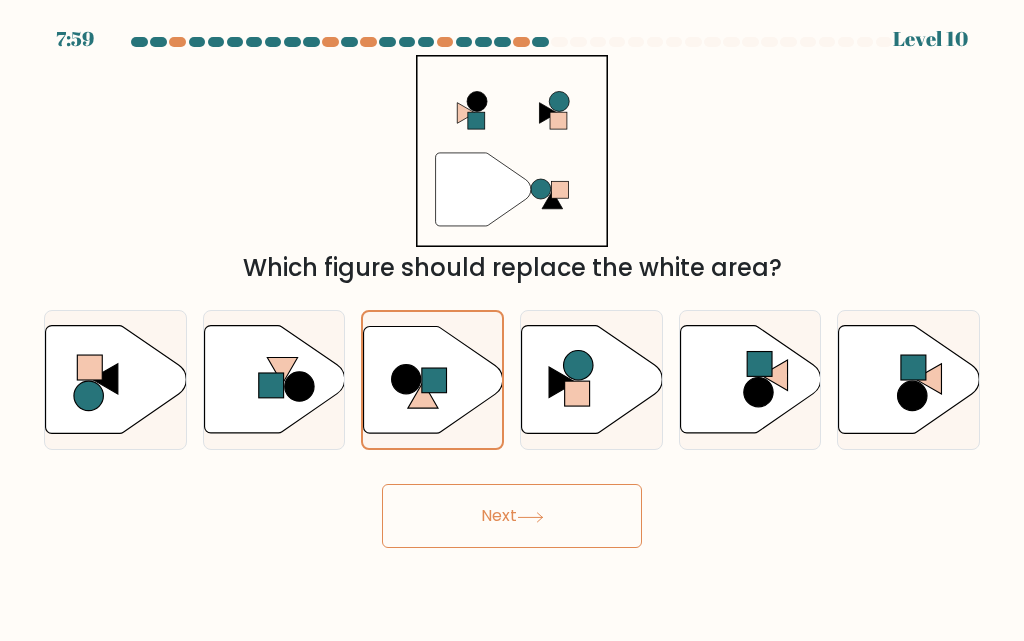 click on "Next" at bounding box center [512, 516] 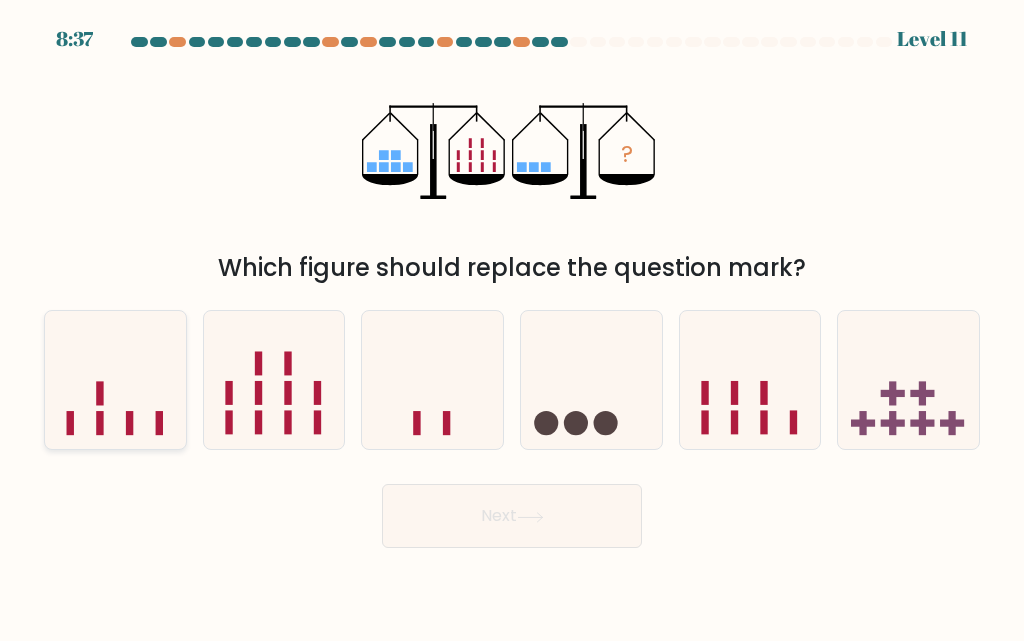 type 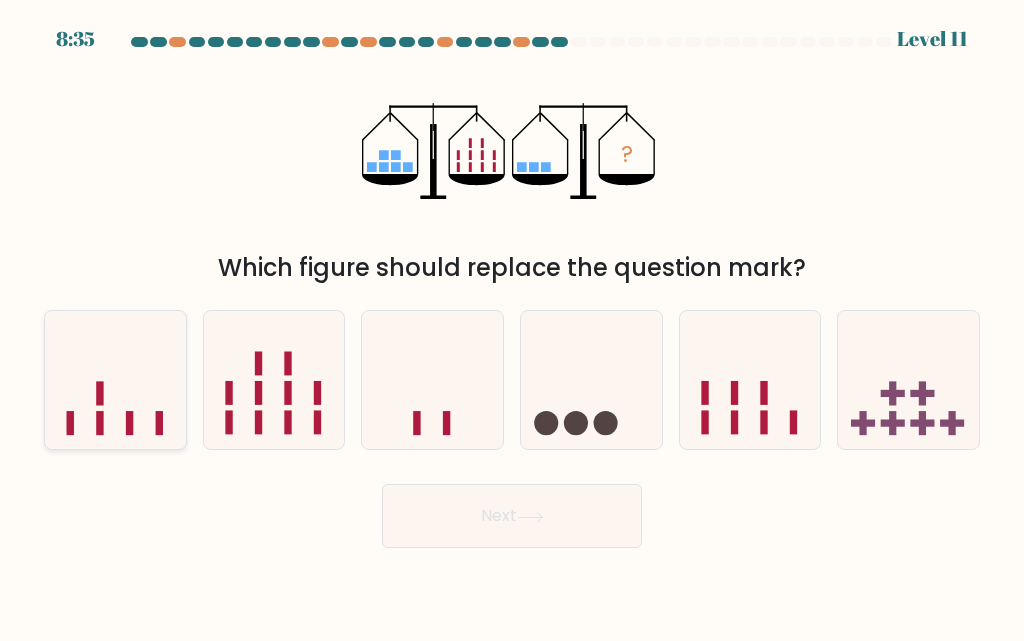click 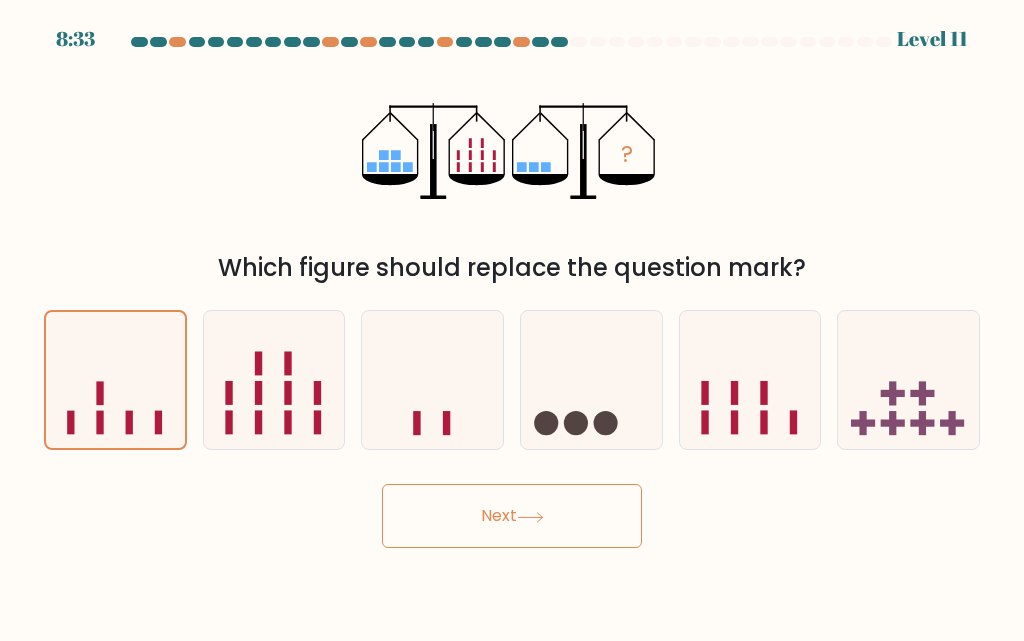click 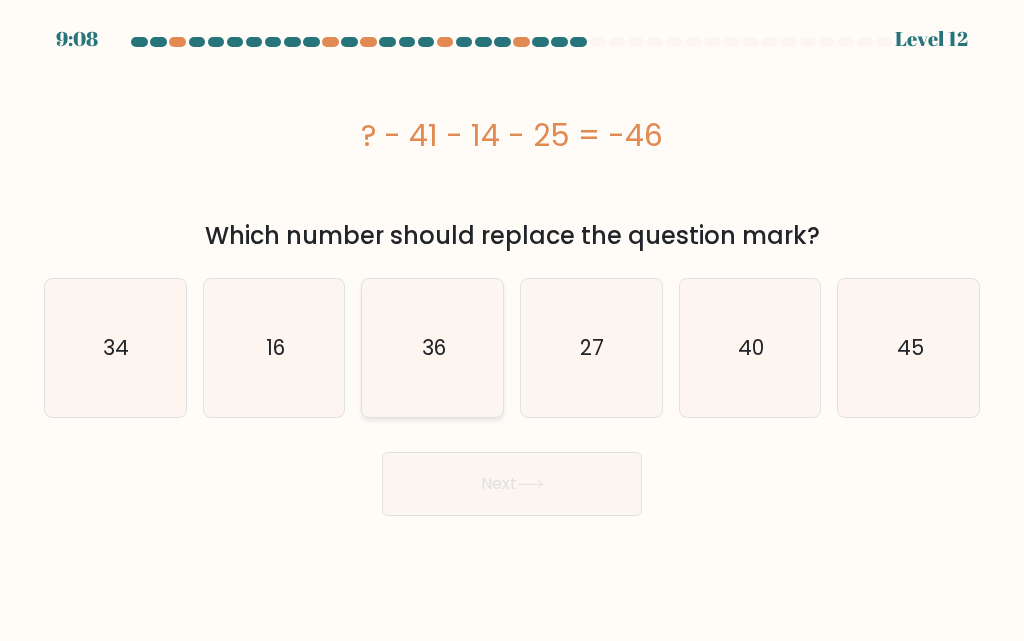click on "36" 